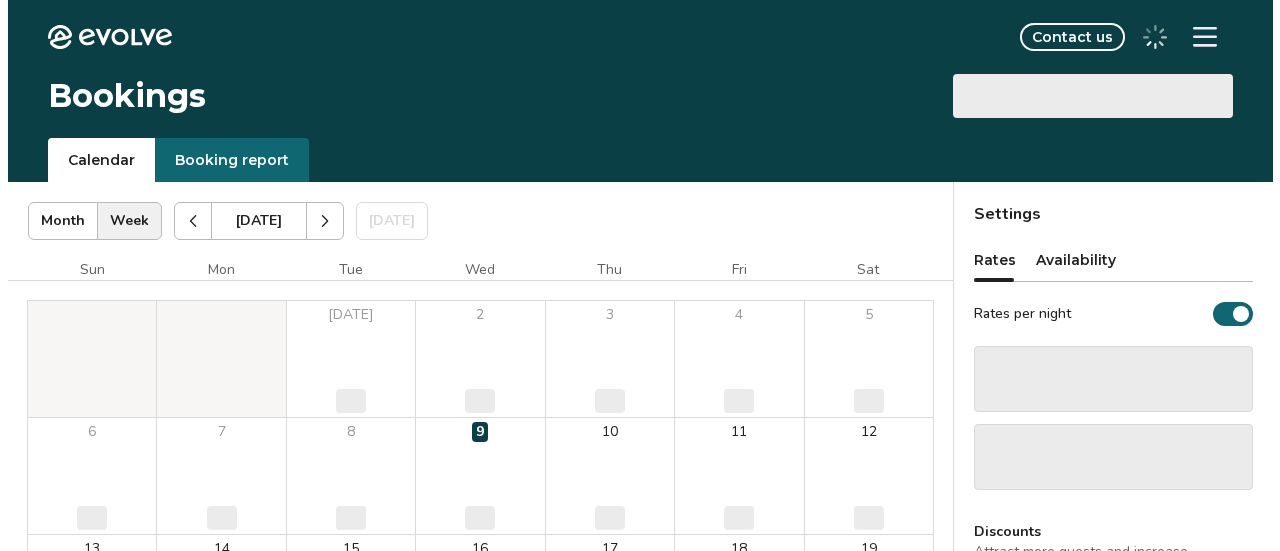 scroll, scrollTop: 0, scrollLeft: 0, axis: both 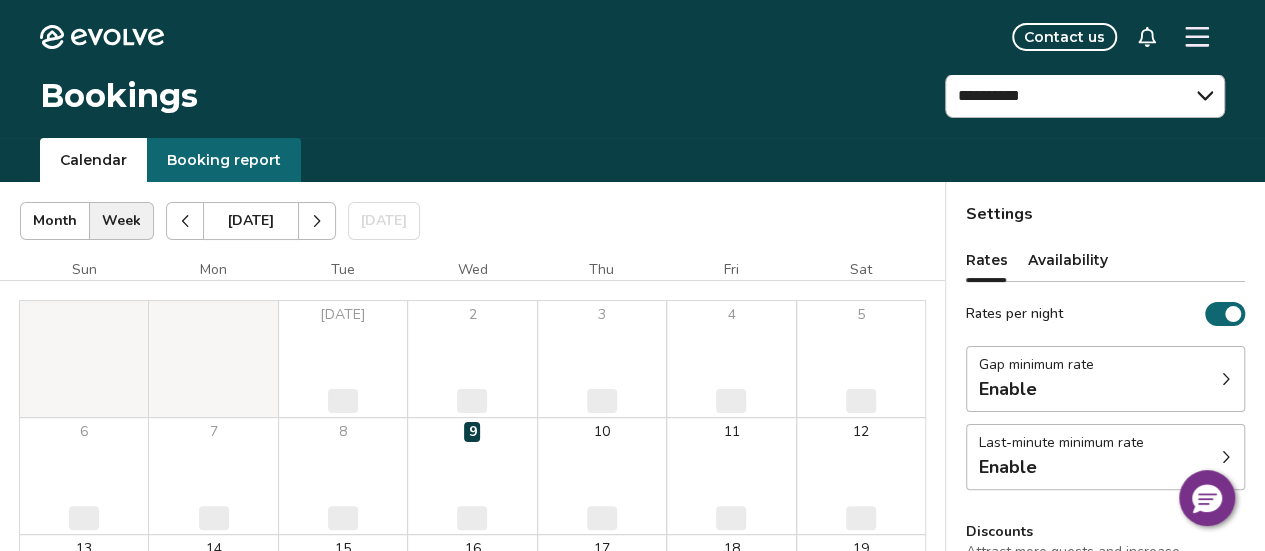 click 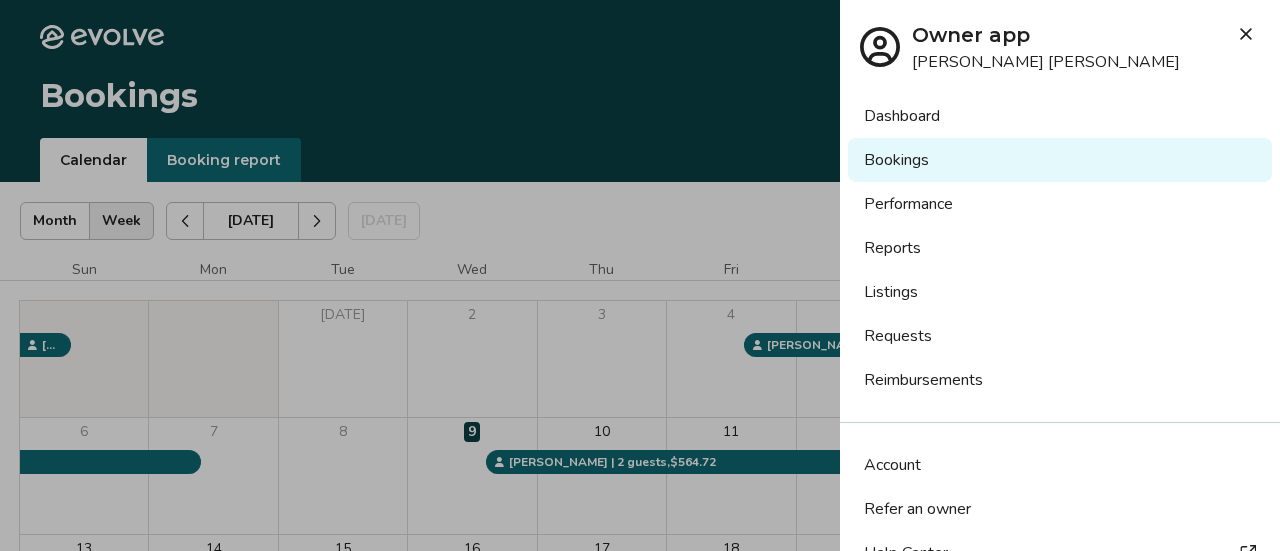 click on "Reports" at bounding box center [1060, 248] 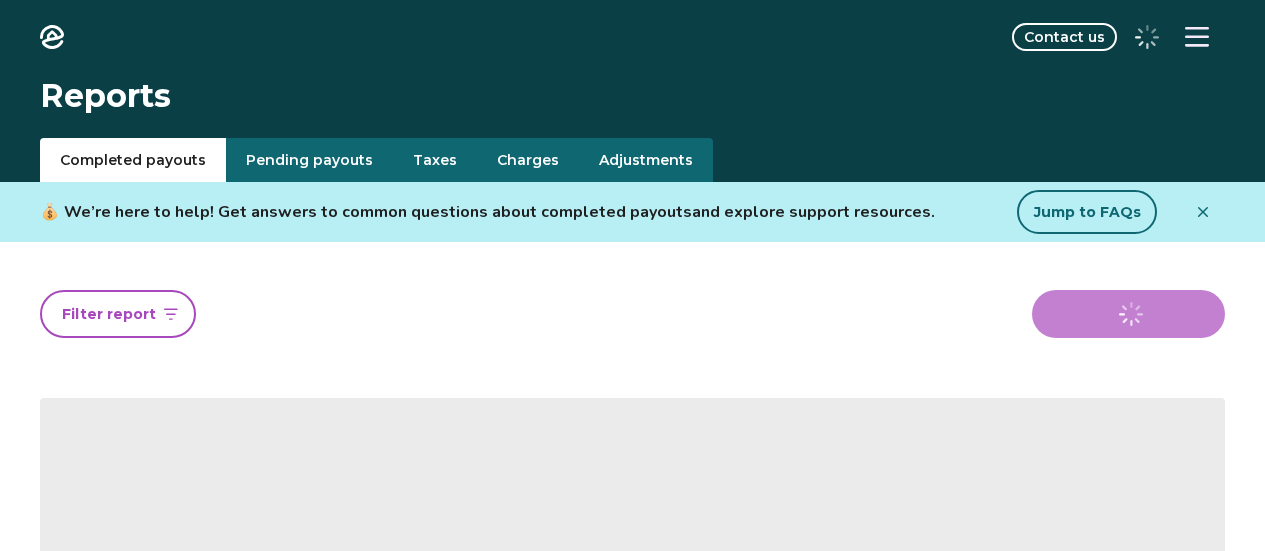 scroll, scrollTop: 0, scrollLeft: 0, axis: both 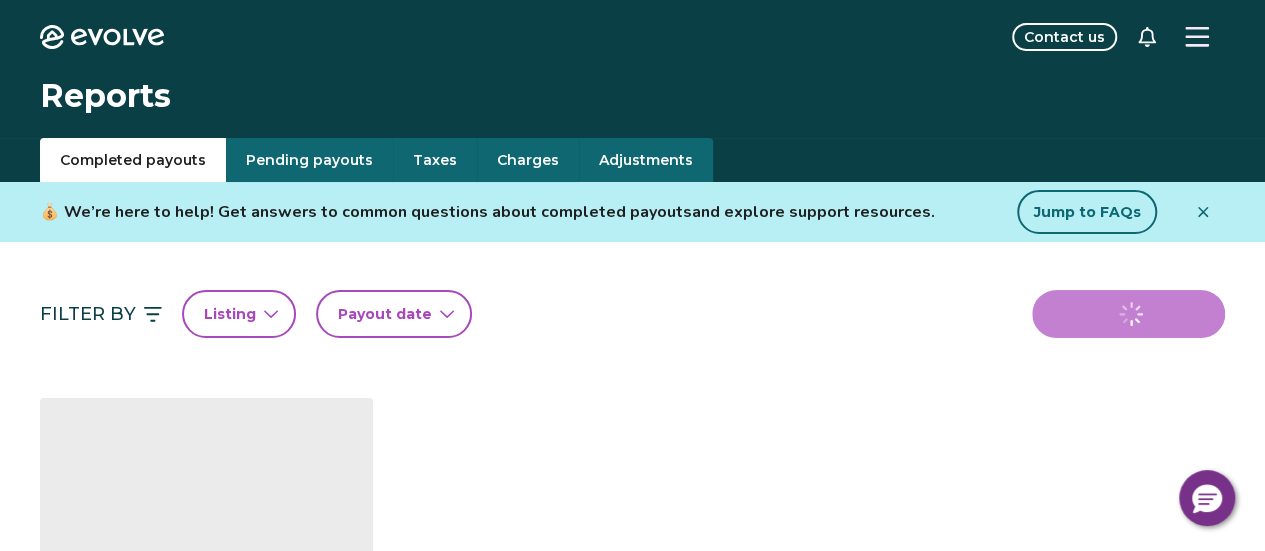 click on "Taxes" at bounding box center [435, 160] 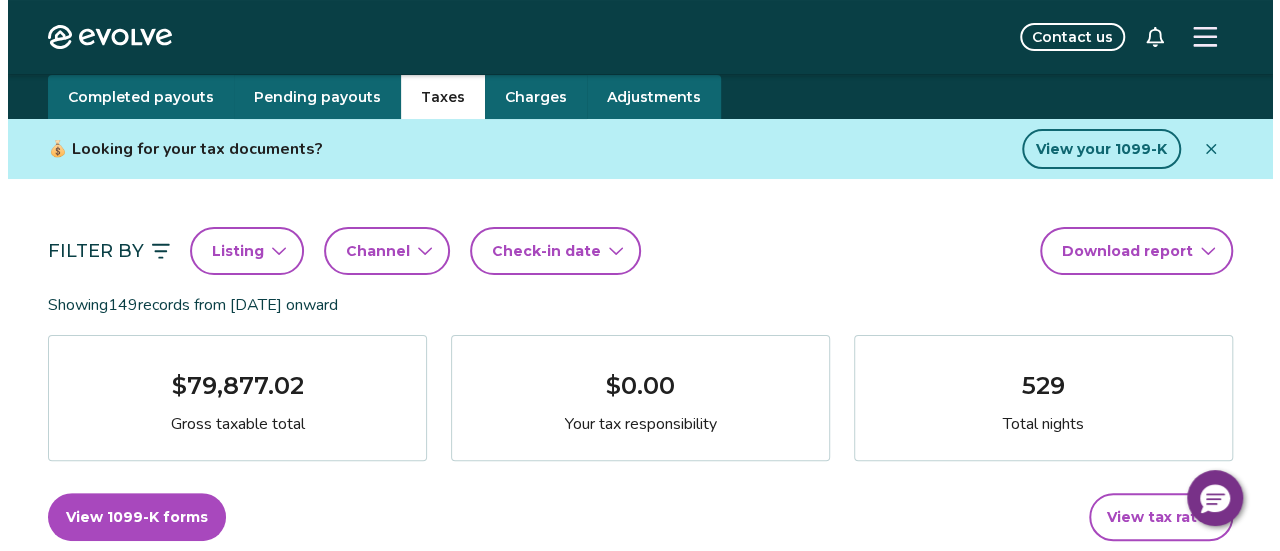 scroll, scrollTop: 61, scrollLeft: 0, axis: vertical 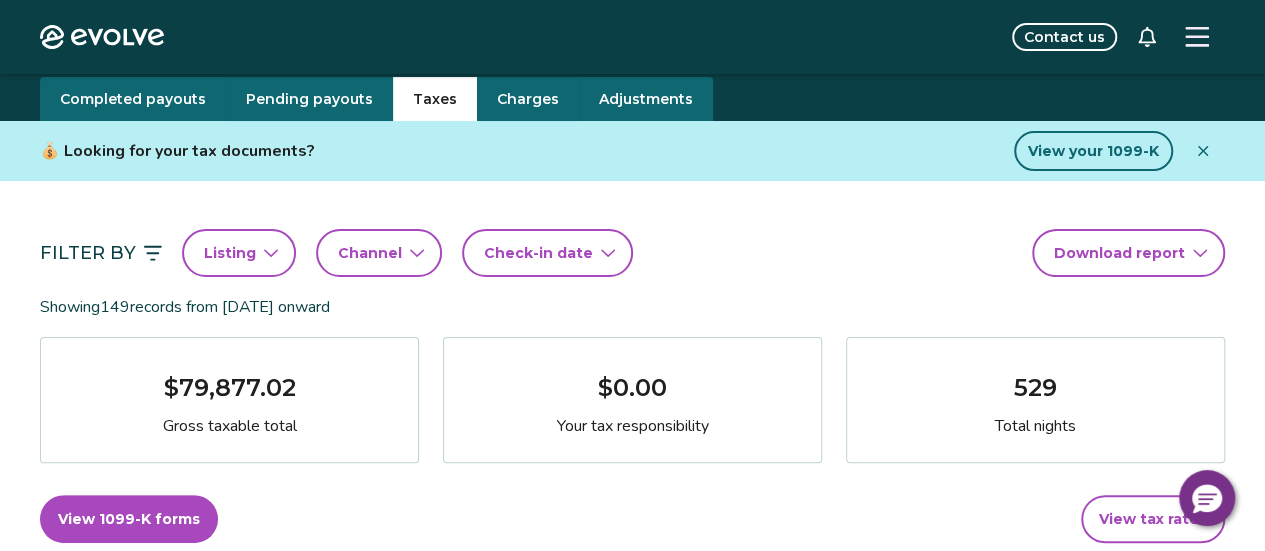 click on "View your 1099-K" at bounding box center (1093, 151) 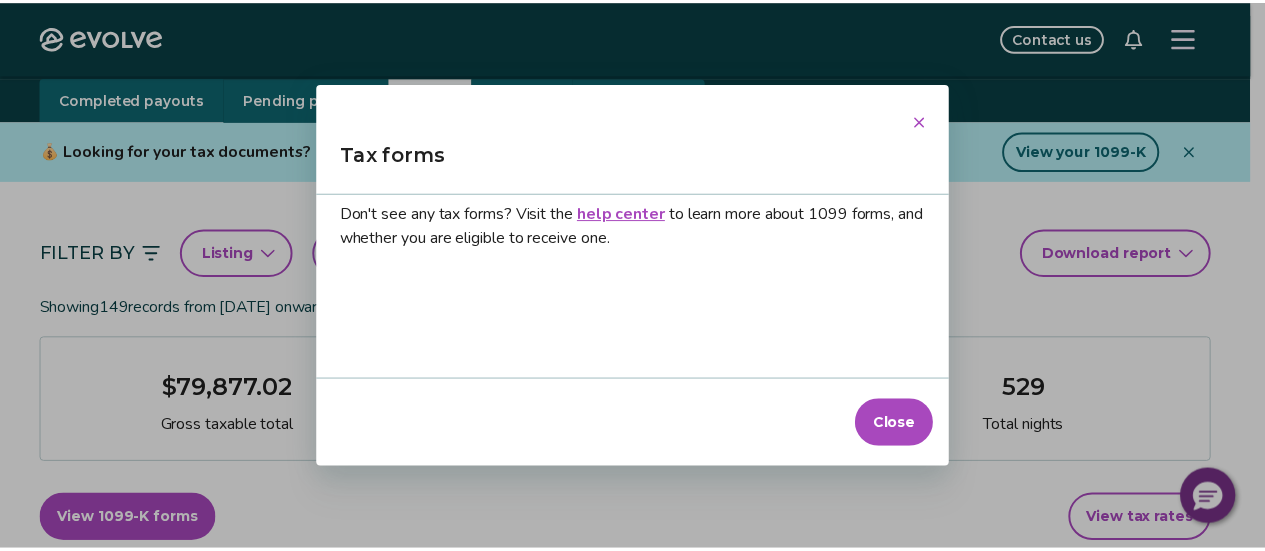 scroll, scrollTop: 140, scrollLeft: 0, axis: vertical 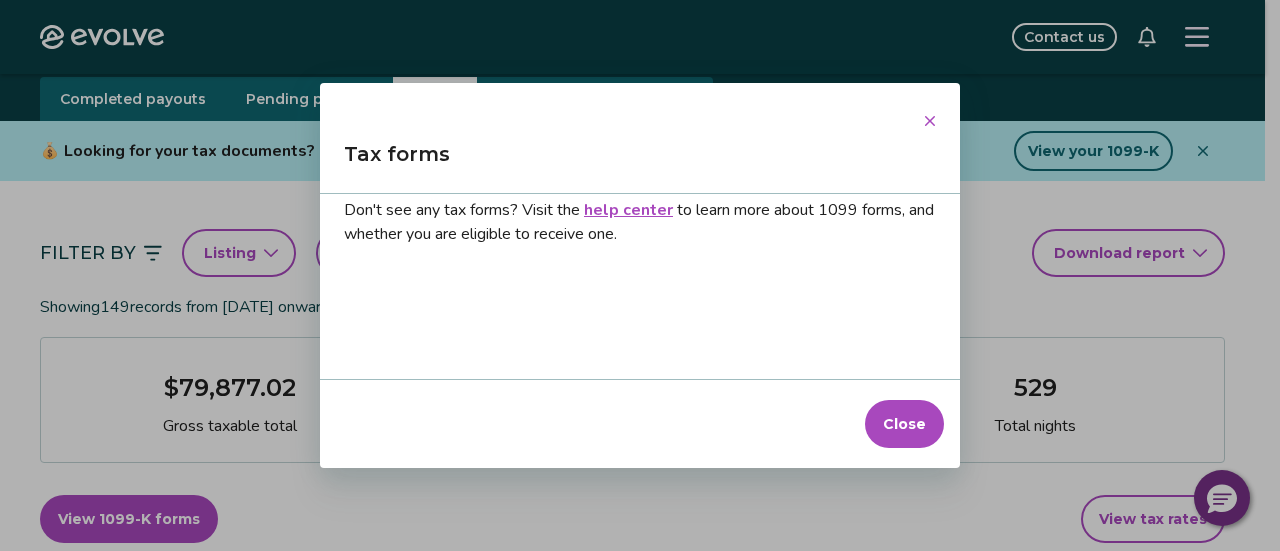click on "Close" at bounding box center (904, 424) 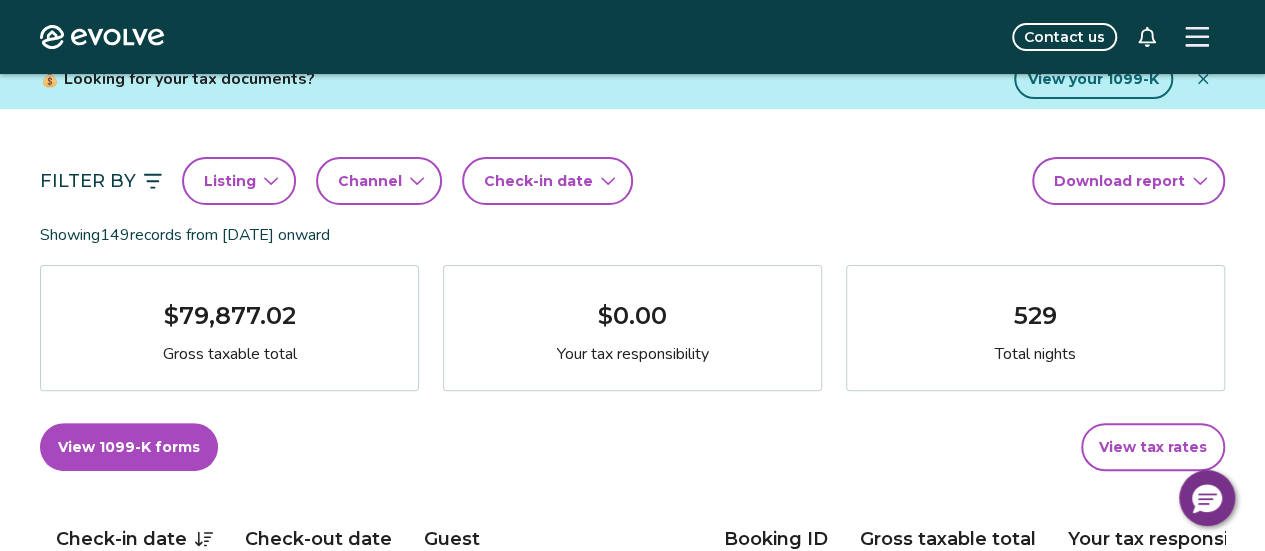 scroll, scrollTop: 132, scrollLeft: 0, axis: vertical 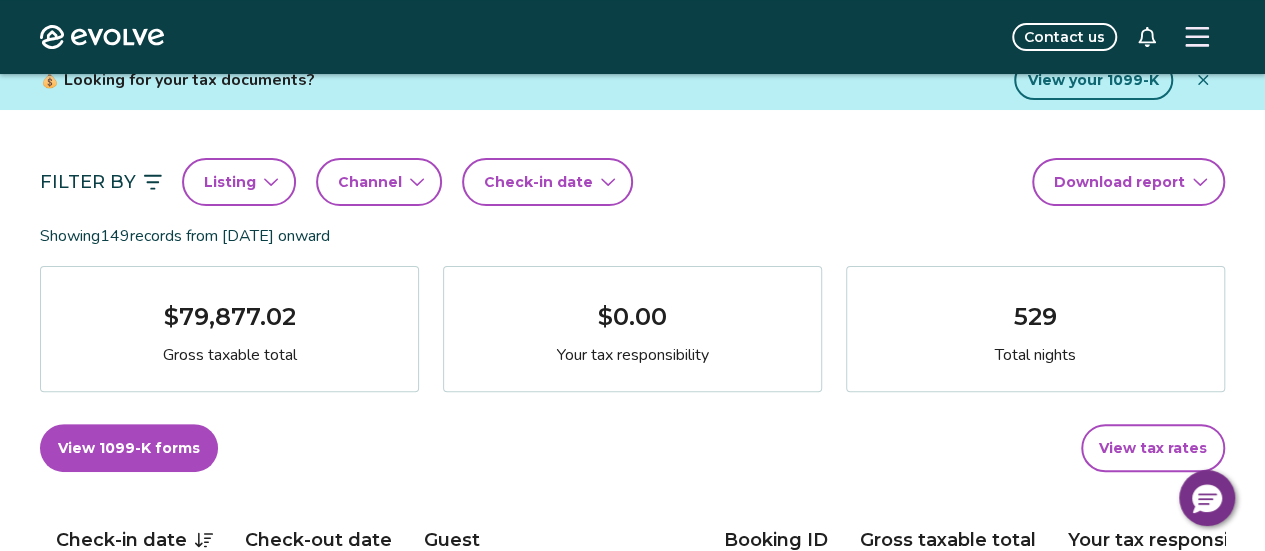 click on "Check-in date" at bounding box center (538, 182) 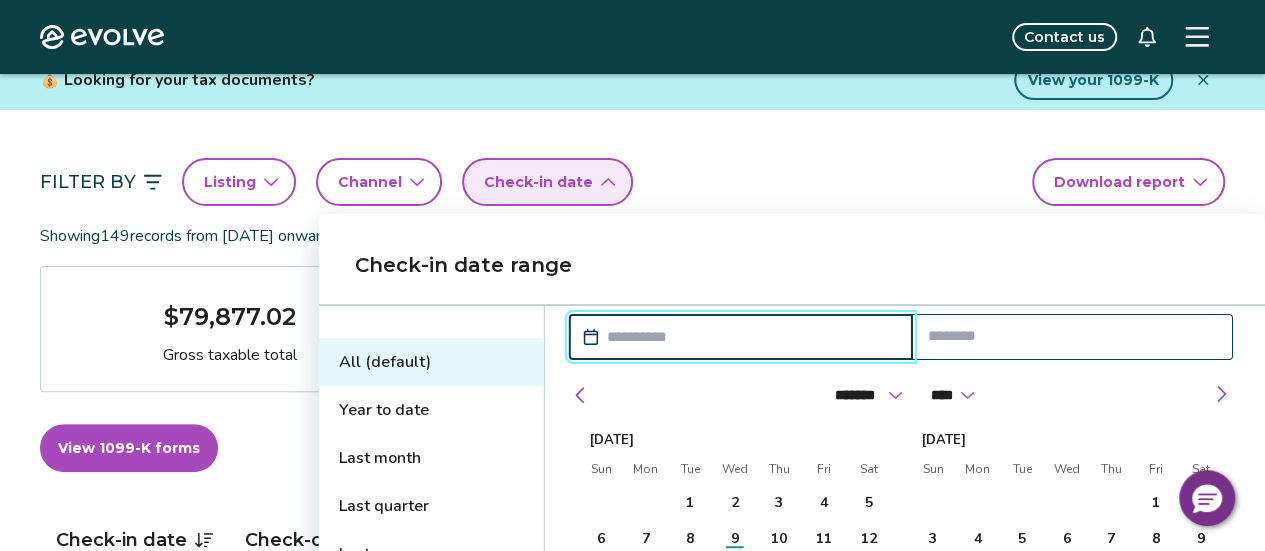 click at bounding box center (751, 337) 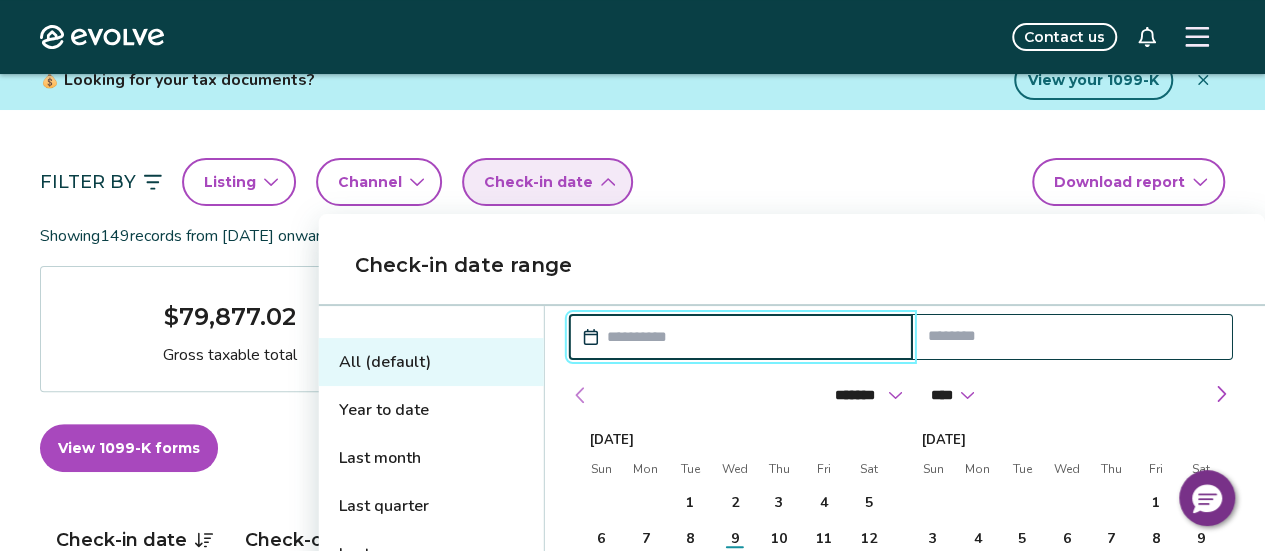 click at bounding box center (581, 395) 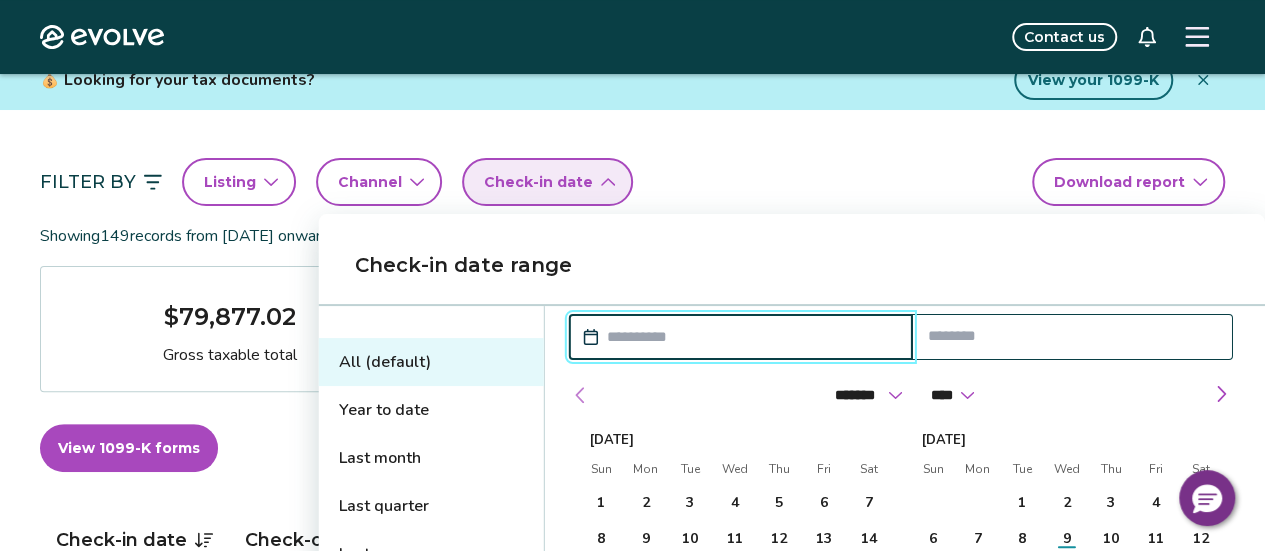 click at bounding box center (581, 395) 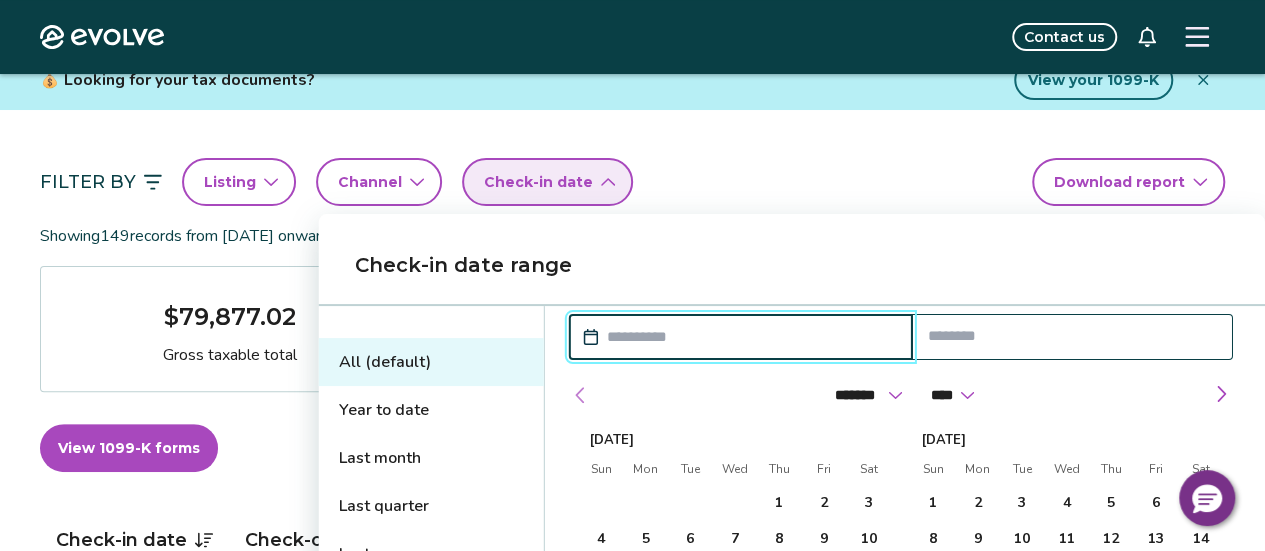 click at bounding box center [581, 395] 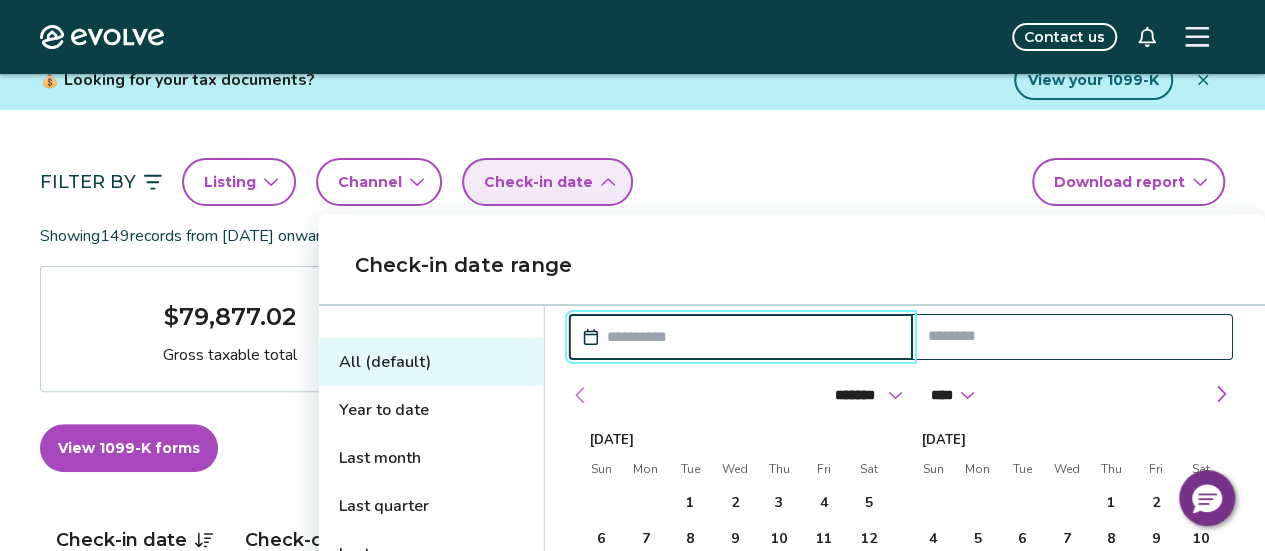 click at bounding box center [581, 395] 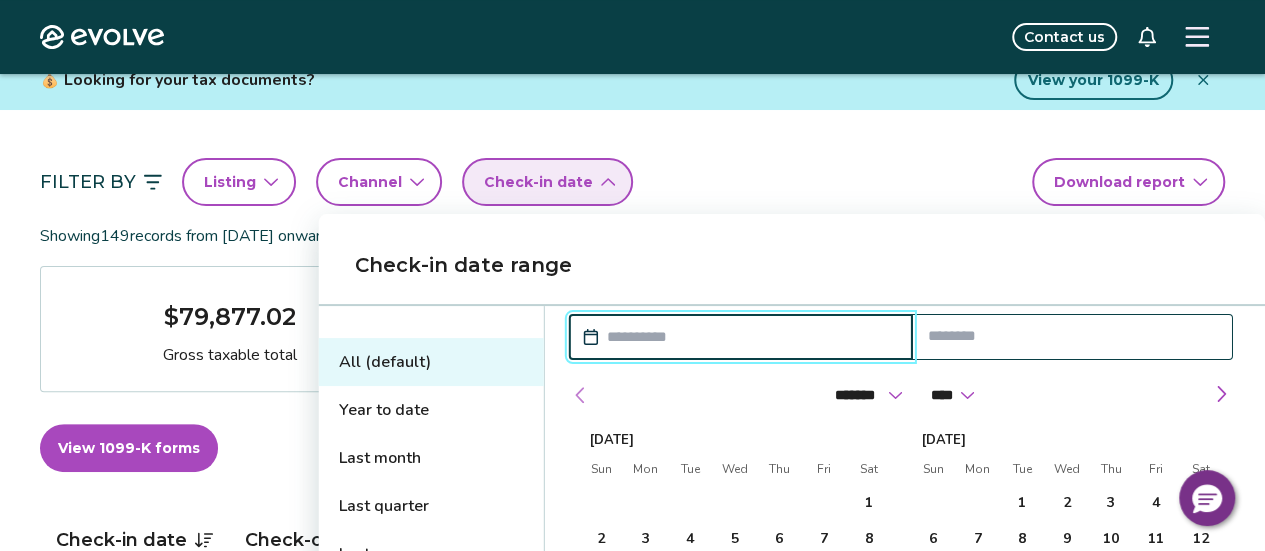 click at bounding box center (581, 395) 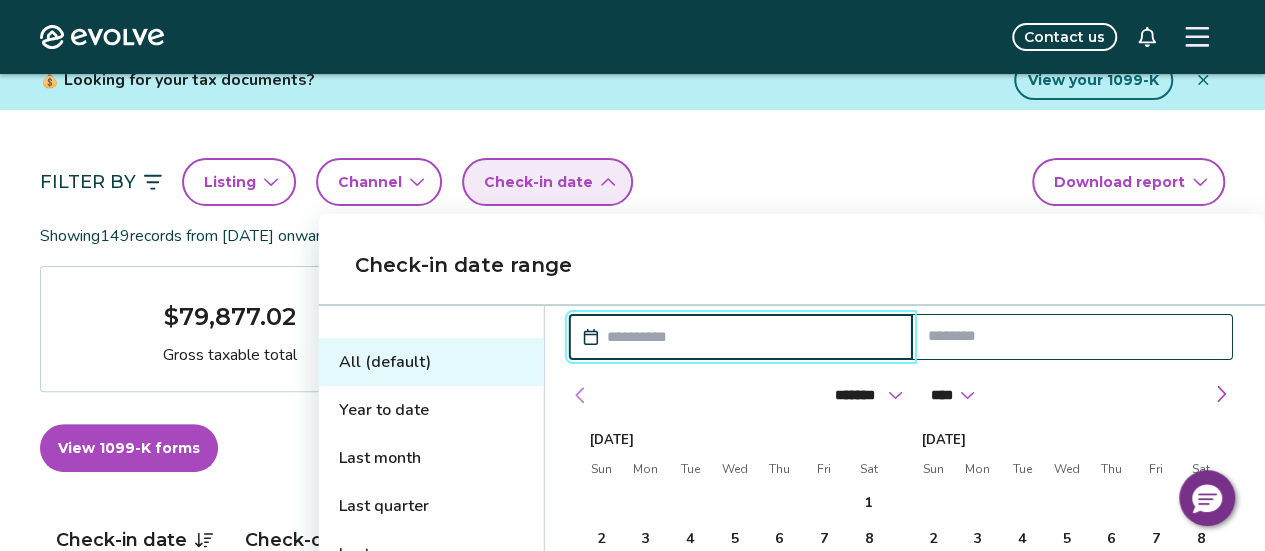 click at bounding box center (581, 395) 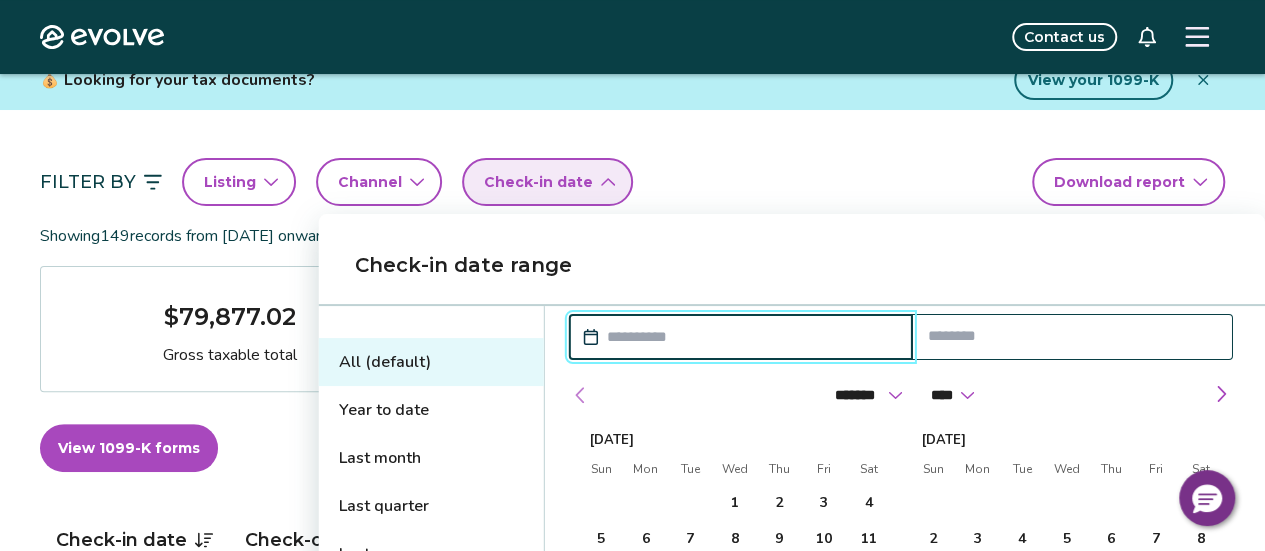 click at bounding box center [581, 395] 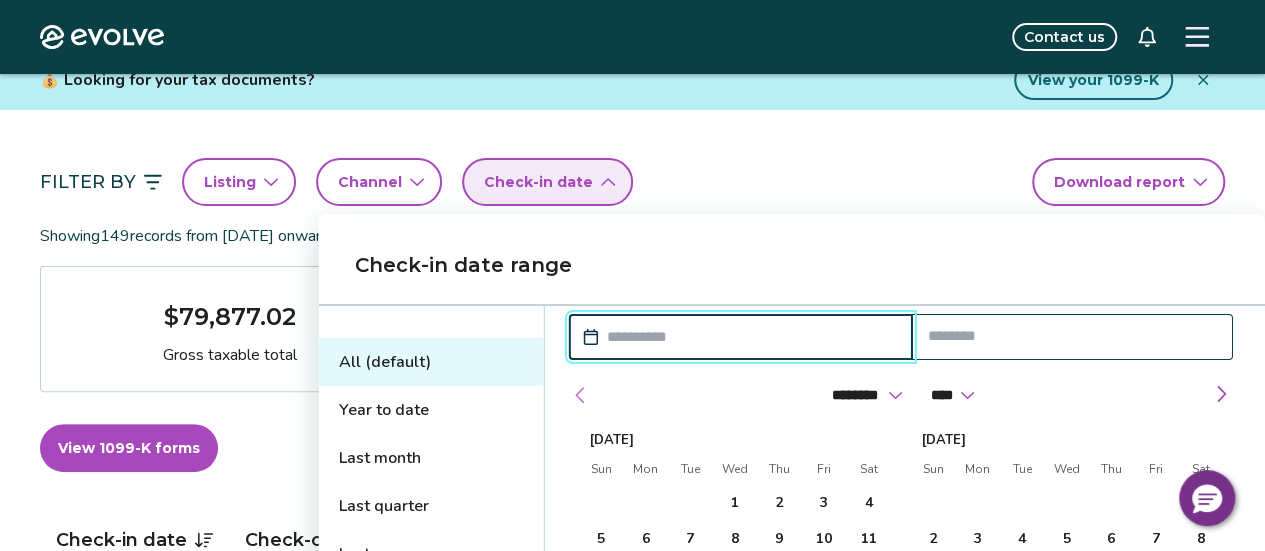 click at bounding box center [581, 395] 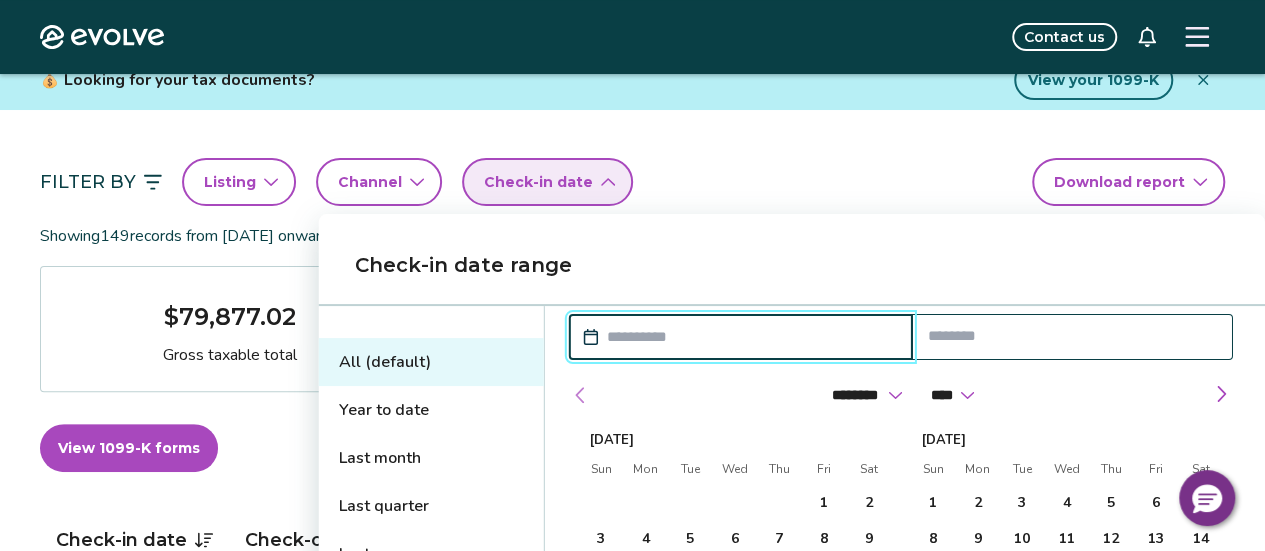 click at bounding box center [581, 395] 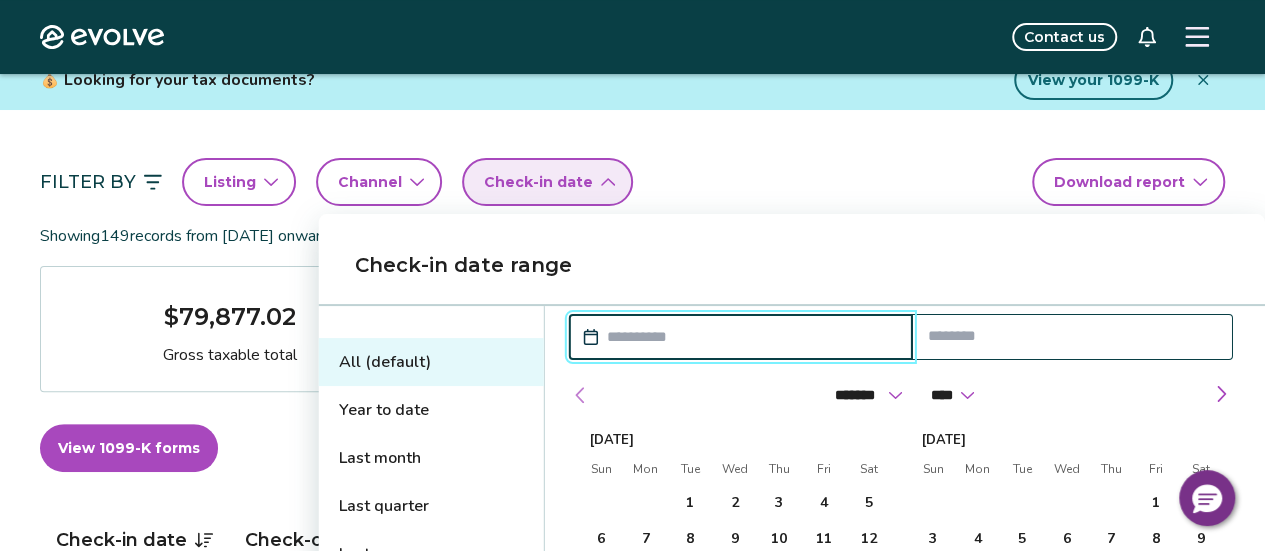 click at bounding box center [581, 395] 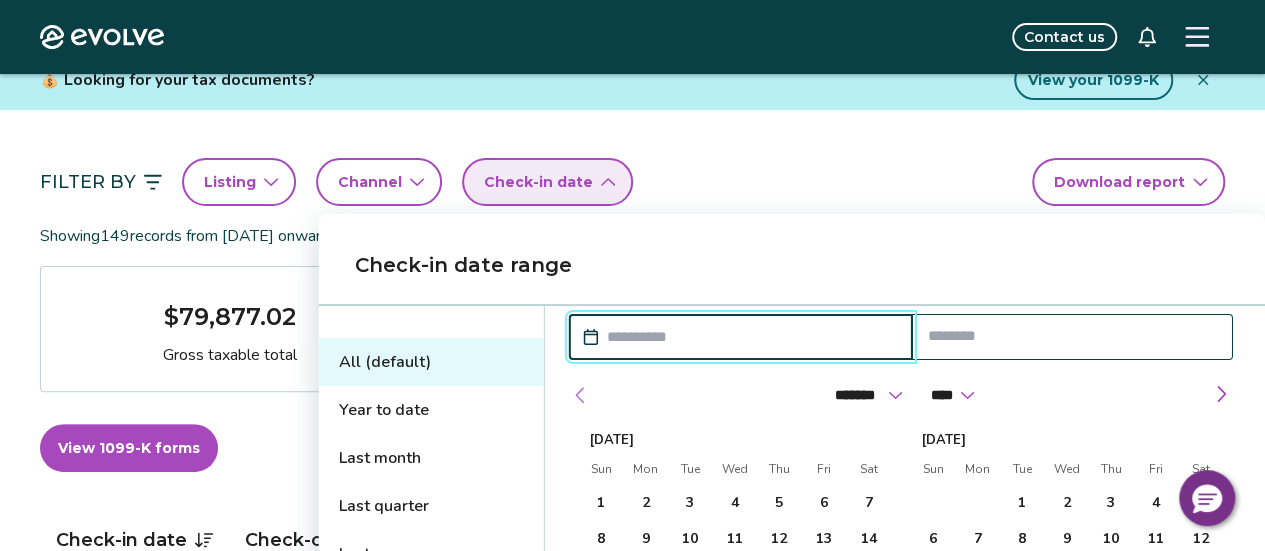 click at bounding box center [581, 395] 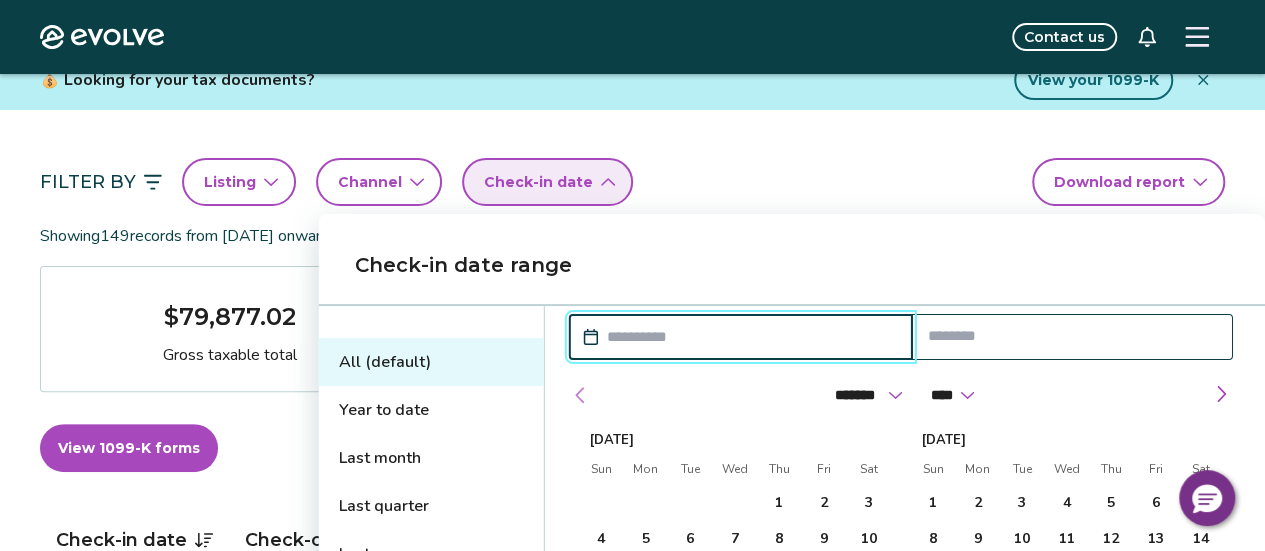 click at bounding box center [581, 395] 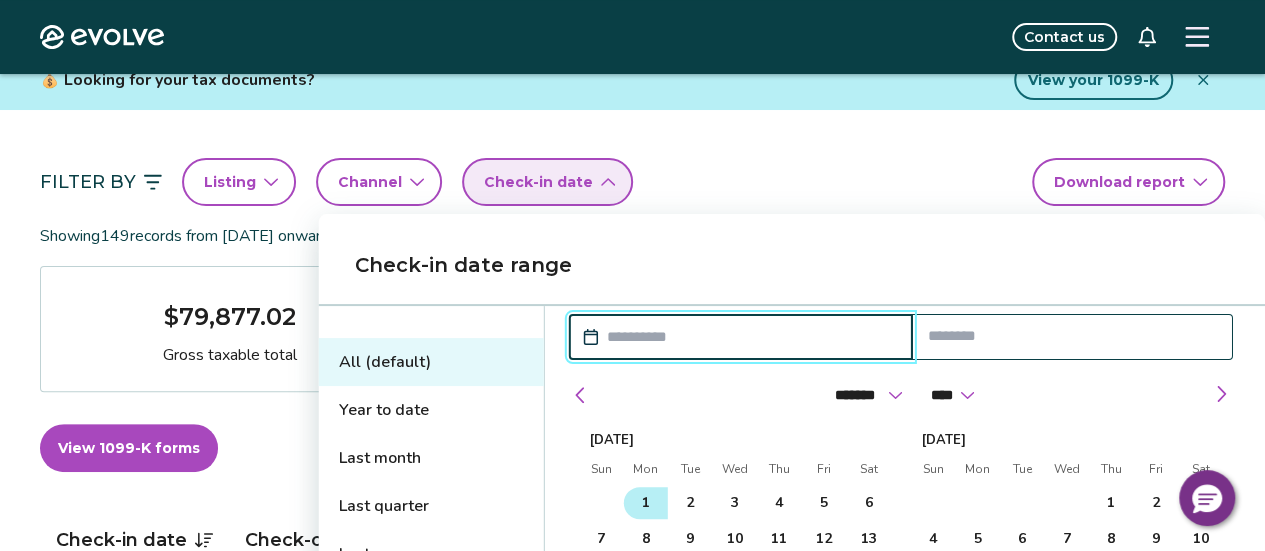 click on "1" at bounding box center (645, 503) 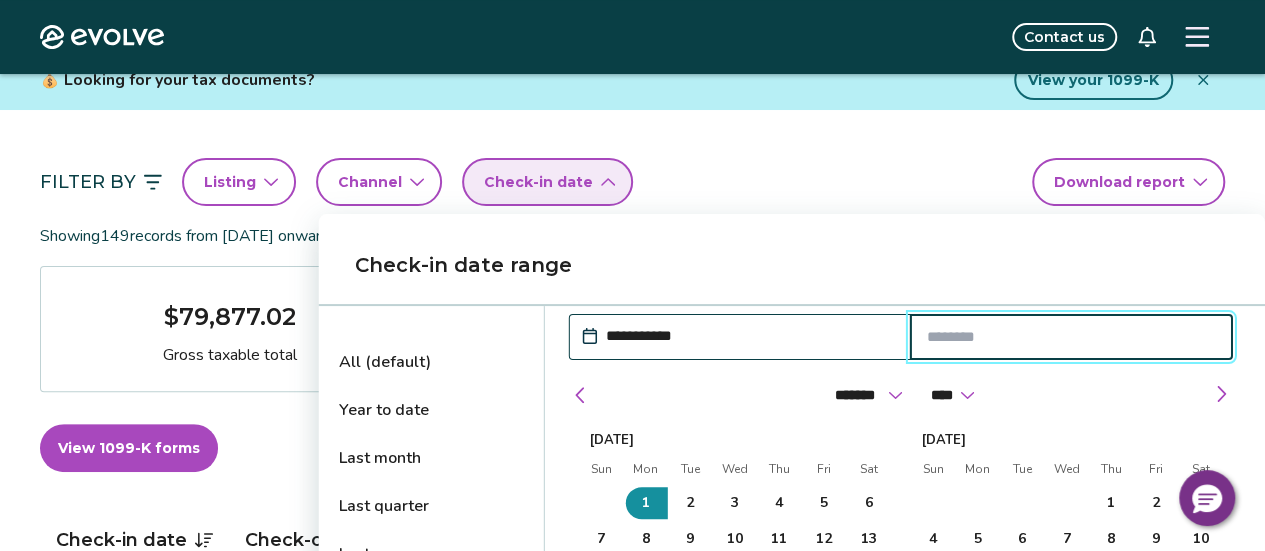 click at bounding box center (1071, 337) 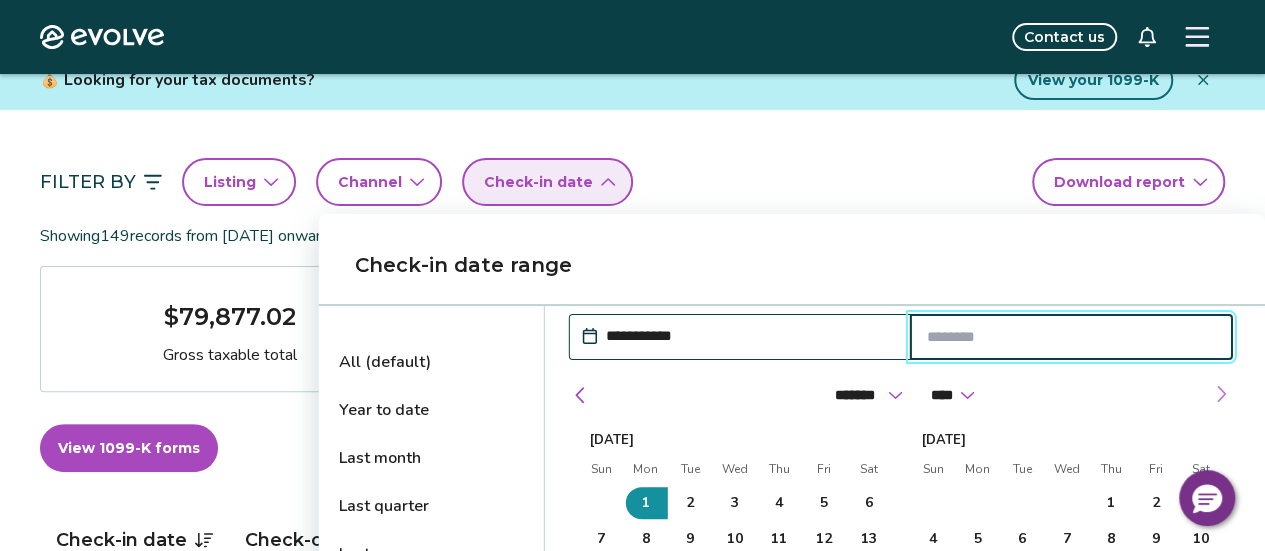 click at bounding box center [1221, 394] 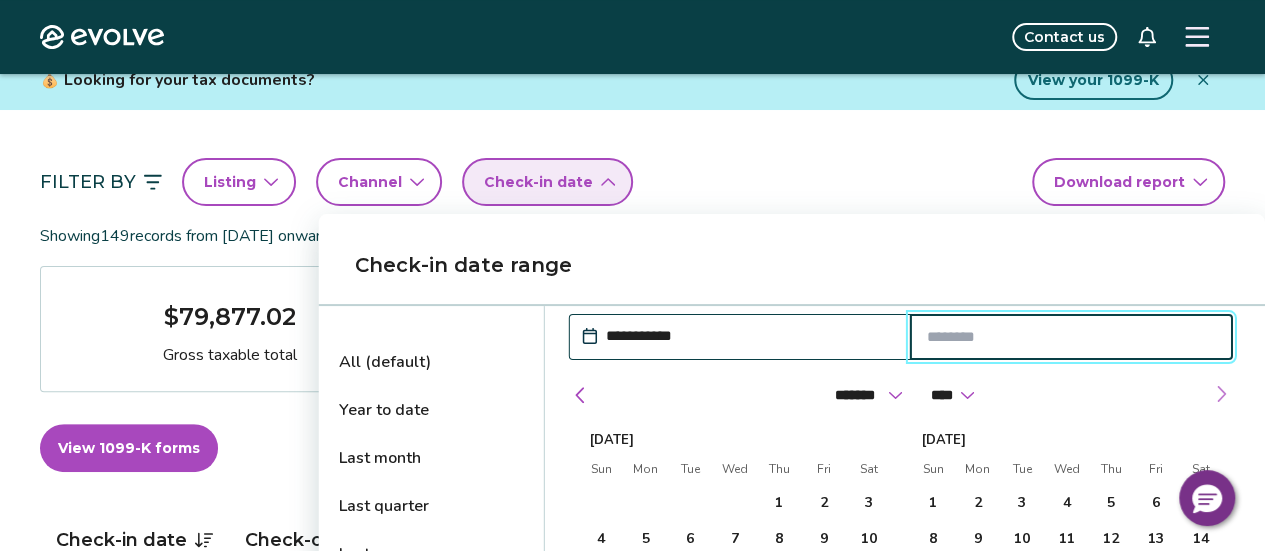 click at bounding box center (1221, 394) 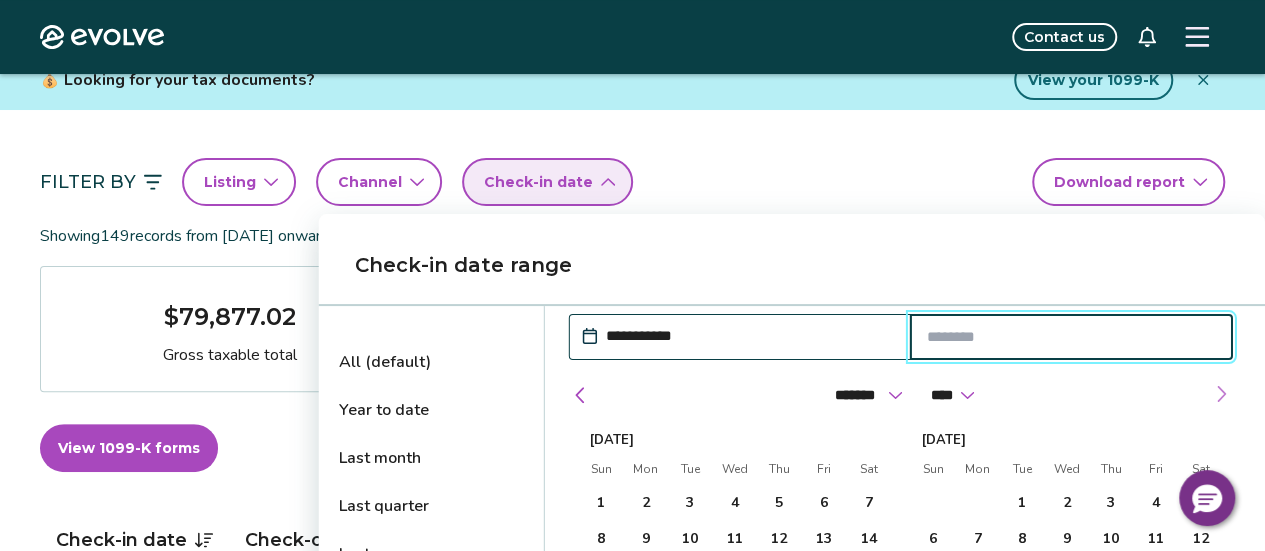 click at bounding box center (1221, 394) 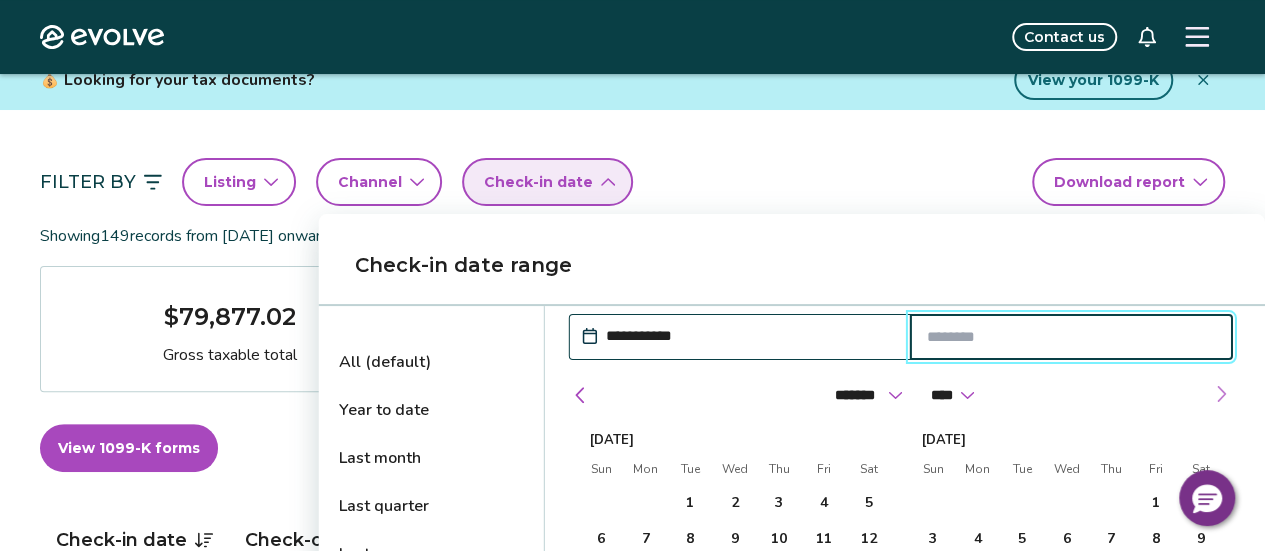 click at bounding box center (1221, 394) 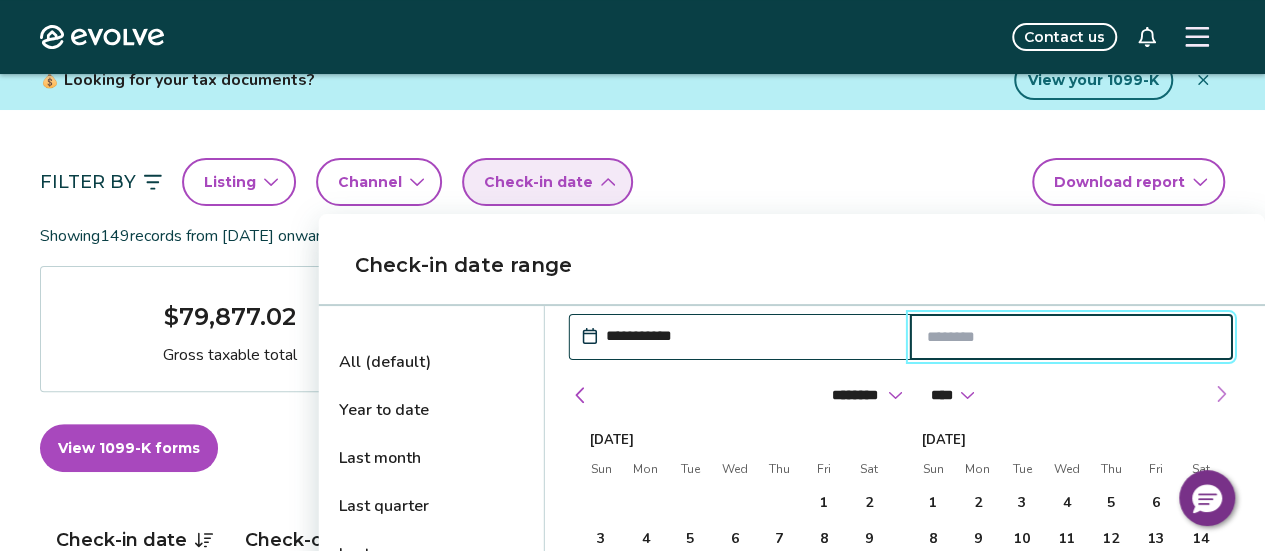 click at bounding box center (1221, 394) 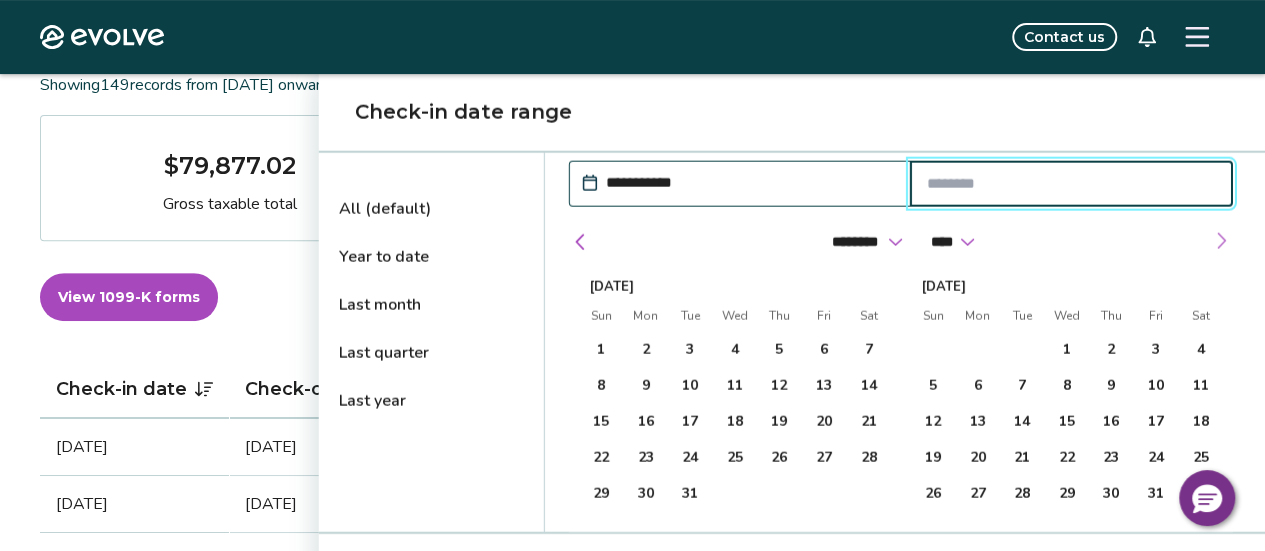 scroll, scrollTop: 286, scrollLeft: 0, axis: vertical 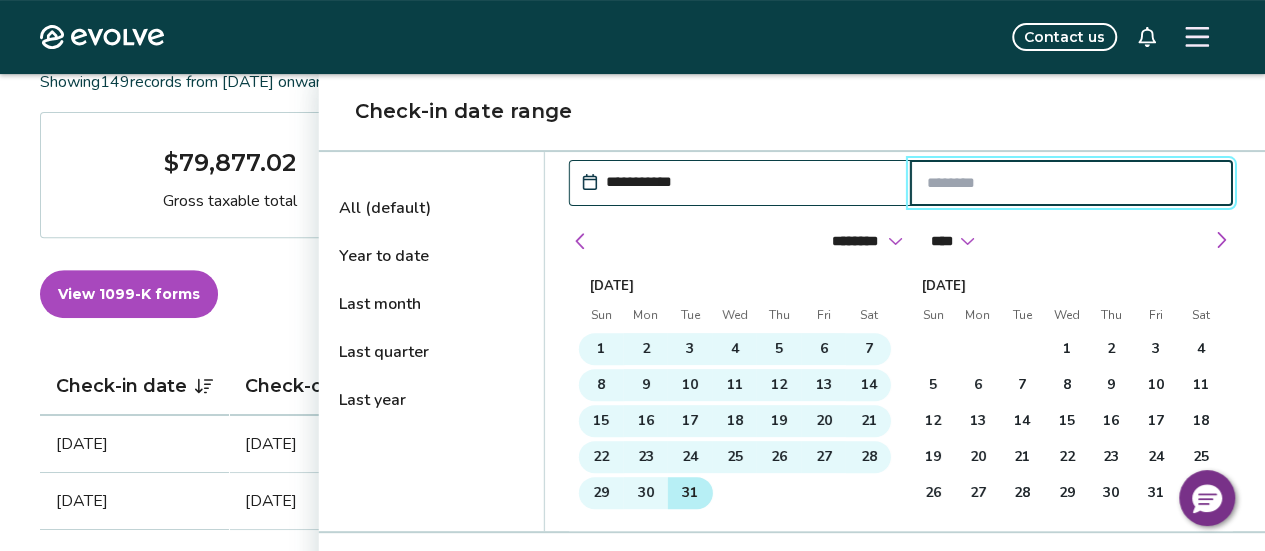 click on "31" at bounding box center (690, 493) 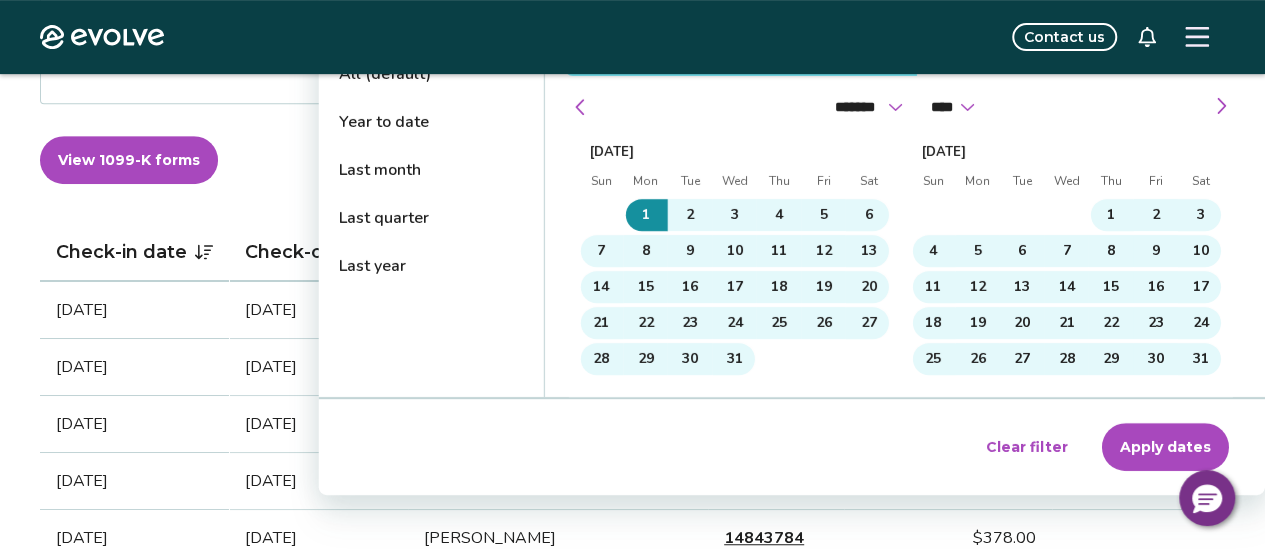 click on "Clear filter Apply dates" at bounding box center [792, 447] 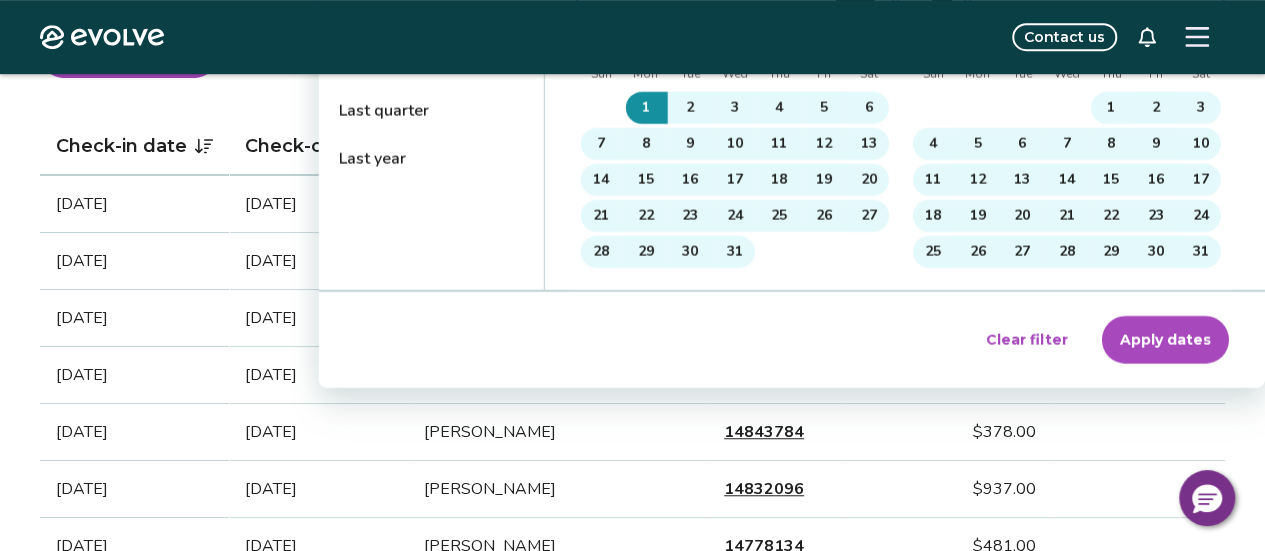 scroll, scrollTop: 527, scrollLeft: 0, axis: vertical 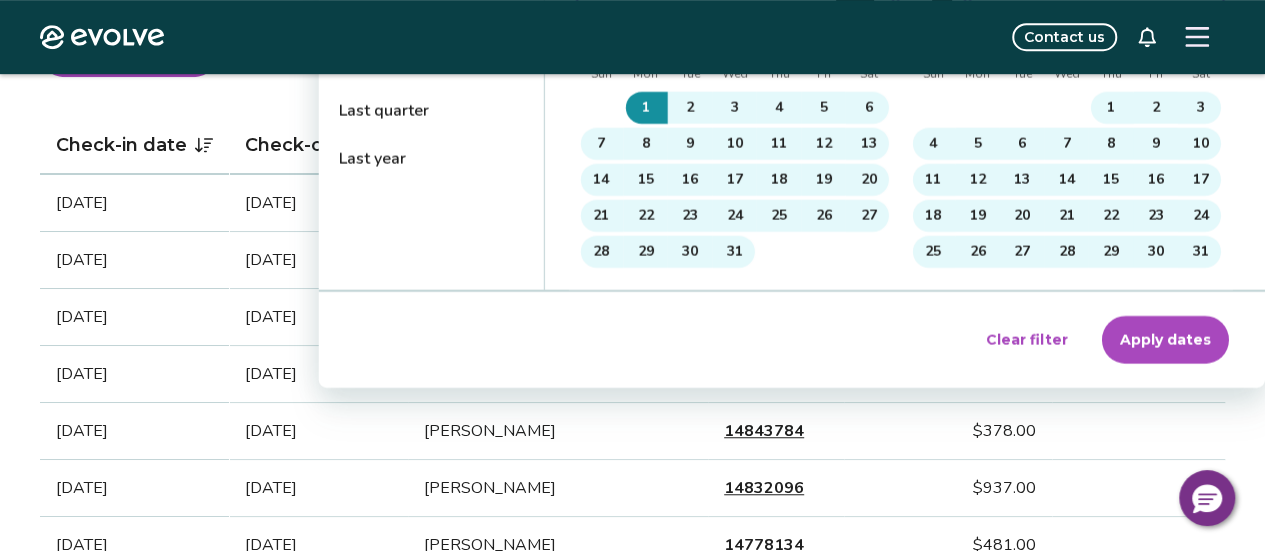 click on "Apply dates" at bounding box center [1165, 340] 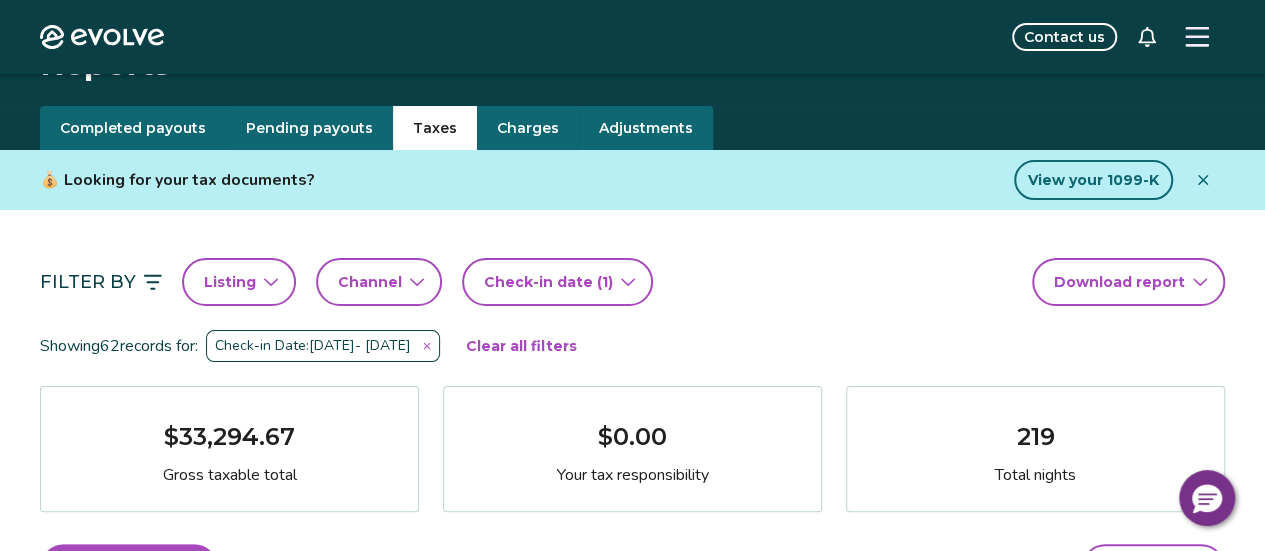 scroll, scrollTop: 31, scrollLeft: 0, axis: vertical 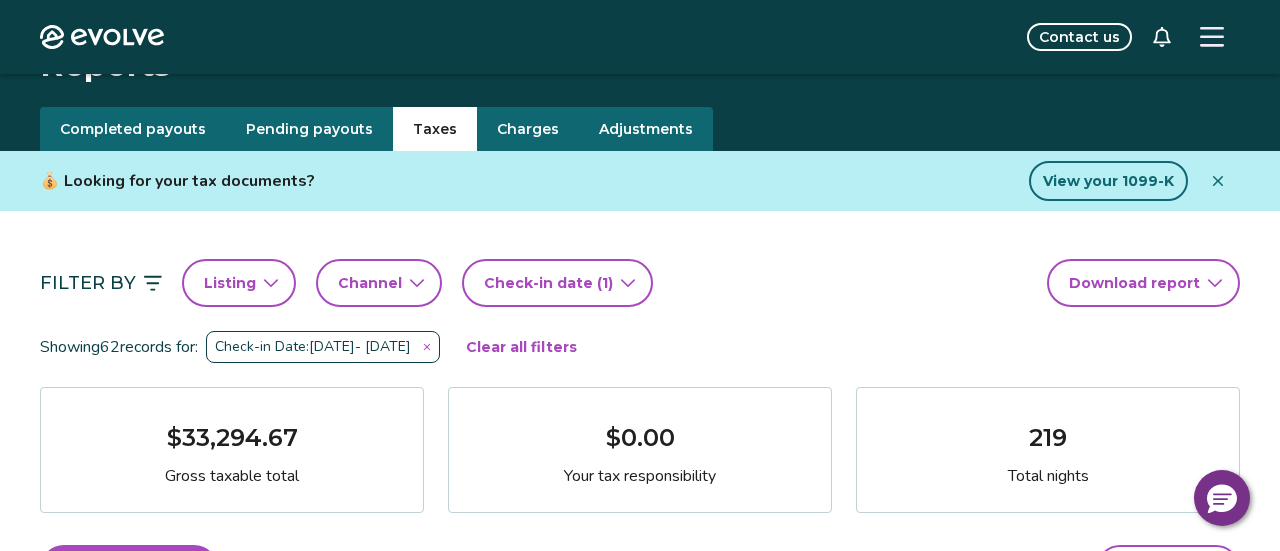click on "Evolve Contact us Reports Completed payouts Pending payouts Taxes Charges Adjustments 💰 Looking for your tax documents? View your 1099-K Filter By  Listing Channel Check-in date (1) Download   report Showing  62  records   for: Check-in Date:  [DATE]  -   [DATE] Clear all filters $33,294.67 Gross taxable total $0.00 Your tax responsibility 219 Total nights View 1099-K forms View tax rates Check-in date Check-out date Guest Booking ID Gross taxable total Your tax responsibility [DATE] [DATE] [PERSON_NAME] 14059401 $392.00 $0.00 [DATE] [DATE] Shylia May 14001628 $288.80 $0.00 [DATE] [DATE] Mario del [PERSON_NAME] 14019966 $303.00 $0.00 [DATE] [DATE] [PERSON_NAME] 13909906 $0.00 $0.00 [DATE] [DATE] [PERSON_NAME] 13969326 $505.00 $0.00 [DATE] [DATE] [PERSON_NAME] 13898710 $523.00 $0.00 [DATE] [DATE] [PERSON_NAME] 13930823 $570.00 $0.00 [DATE] [DATE] [PERSON_NAME] 13823715 $504.00 $0.00 [DATE] [DATE] $0.00 1" at bounding box center (640, 1541) 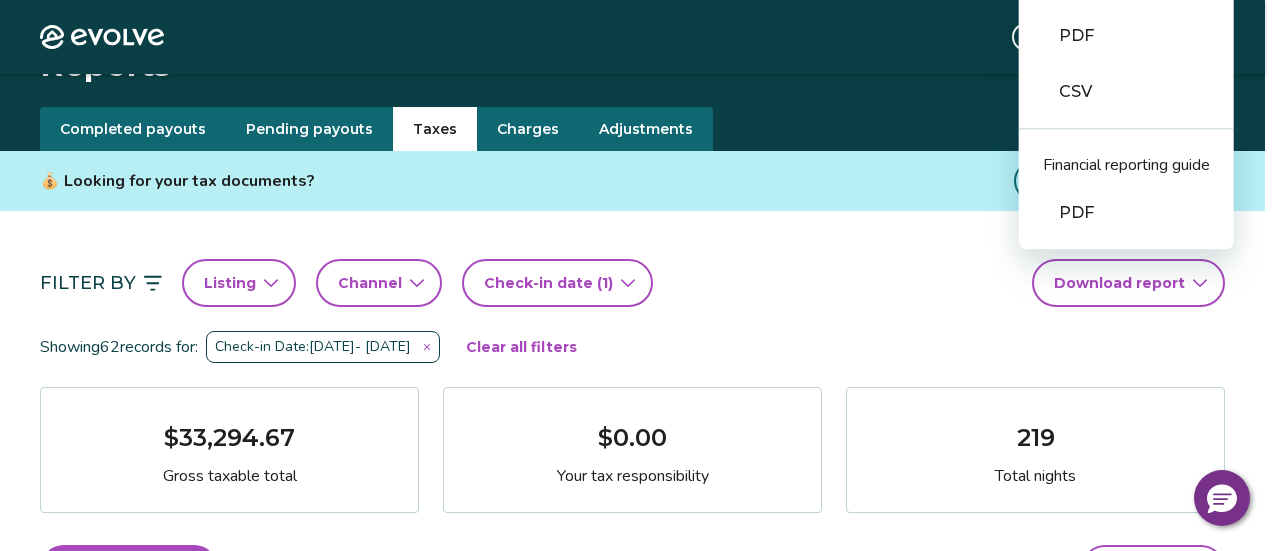 click on "PDF" at bounding box center (1126, 36) 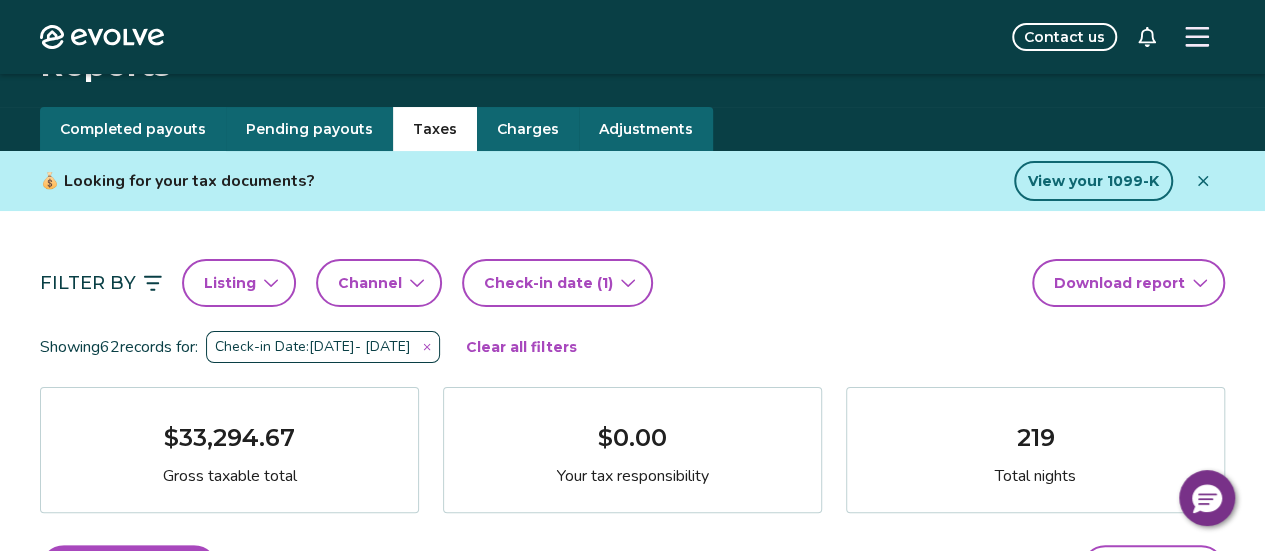 click on "Channel" at bounding box center [379, 283] 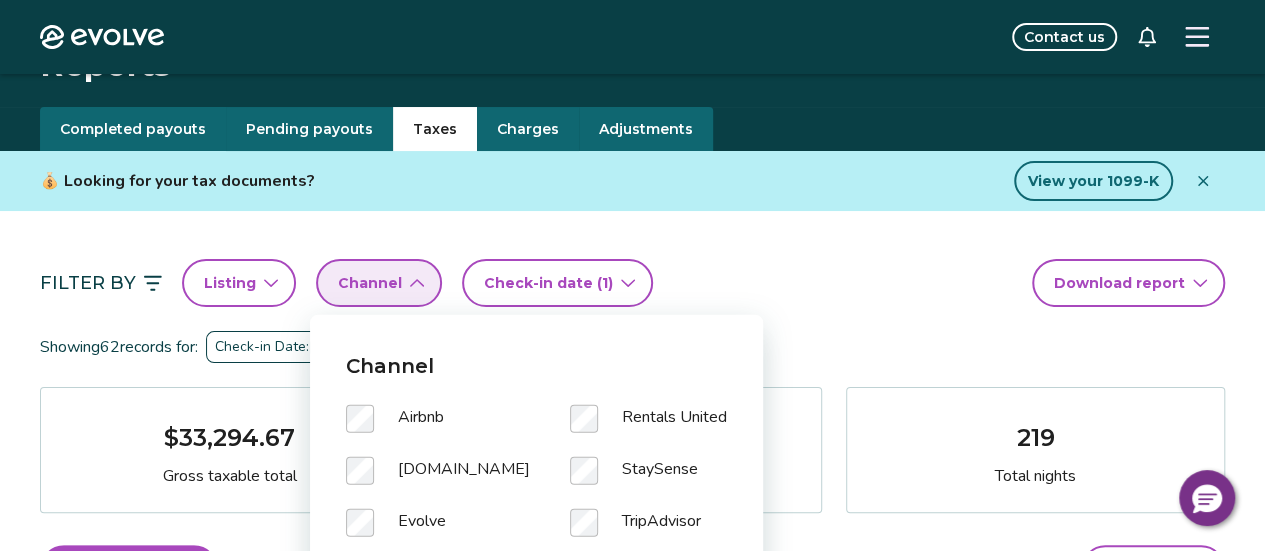 click on "Channel" at bounding box center (379, 283) 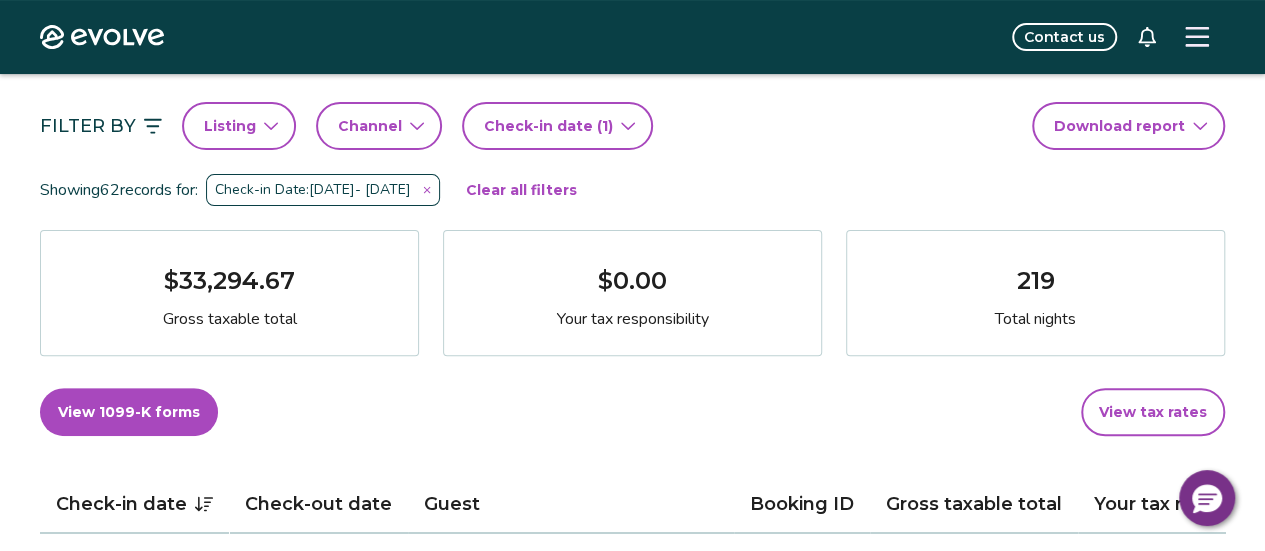 scroll, scrollTop: 281, scrollLeft: 0, axis: vertical 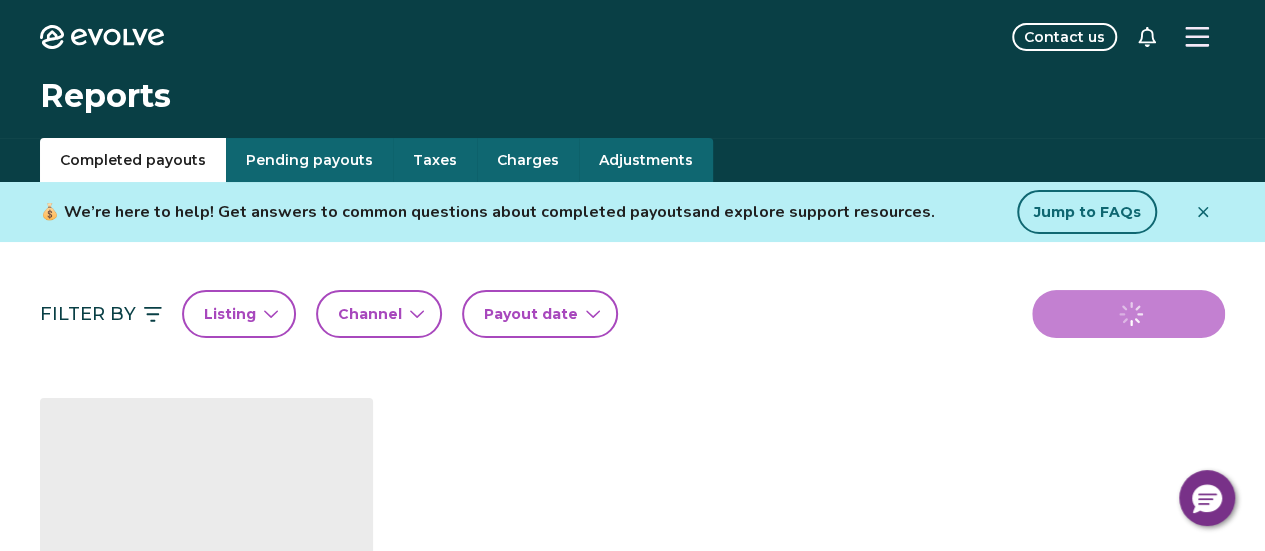 click on "Completed payouts" at bounding box center [133, 160] 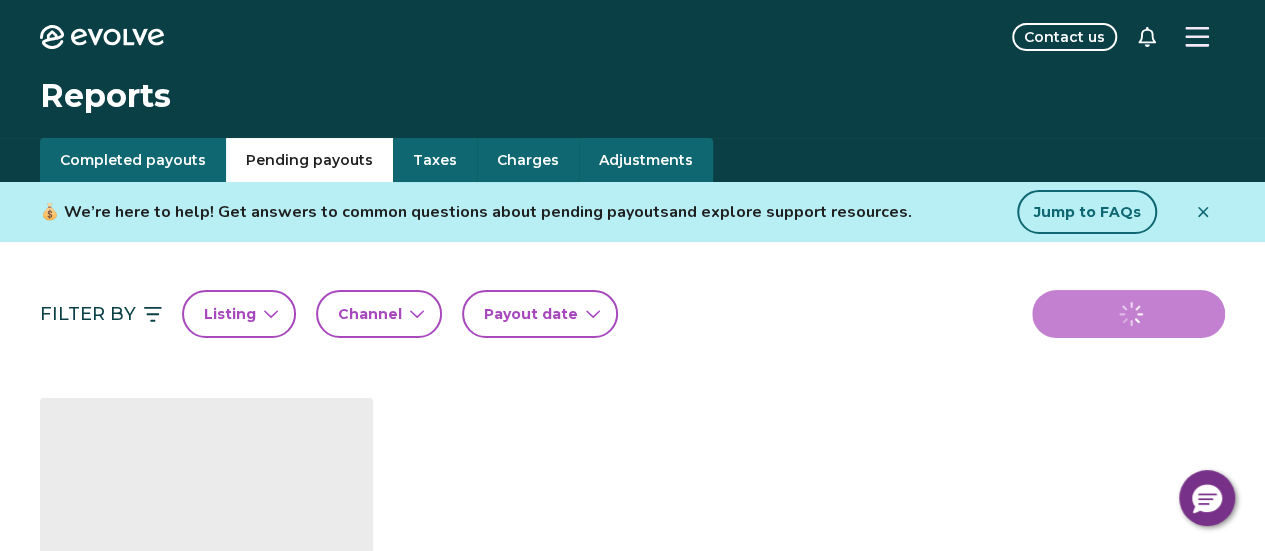 click on "Pending payouts" at bounding box center [309, 160] 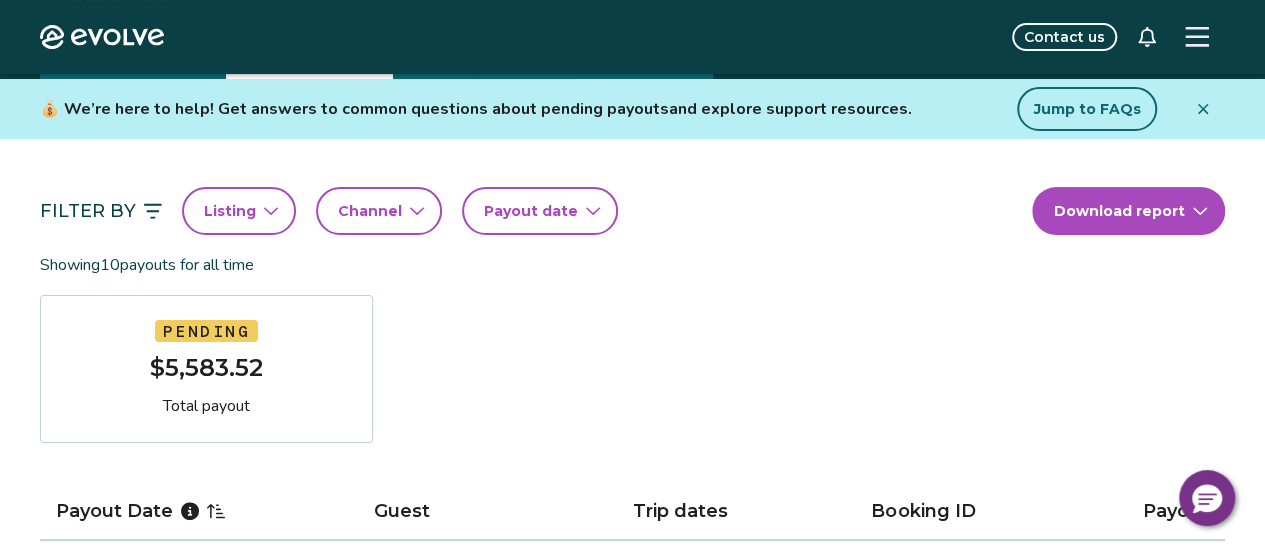 scroll, scrollTop: 0, scrollLeft: 0, axis: both 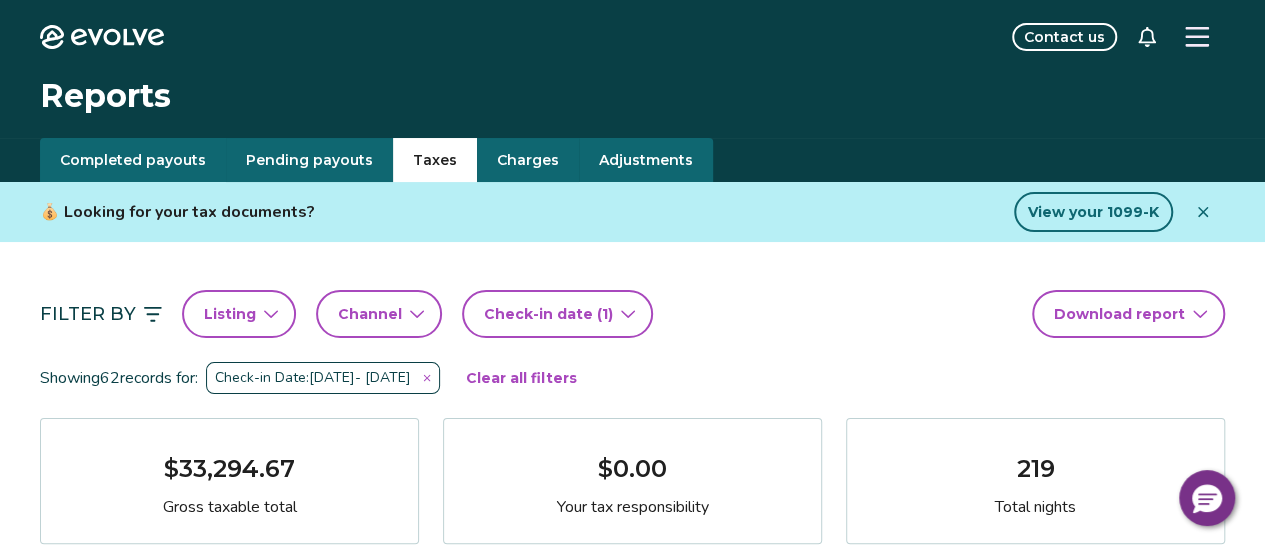 click on "Taxes" at bounding box center (435, 160) 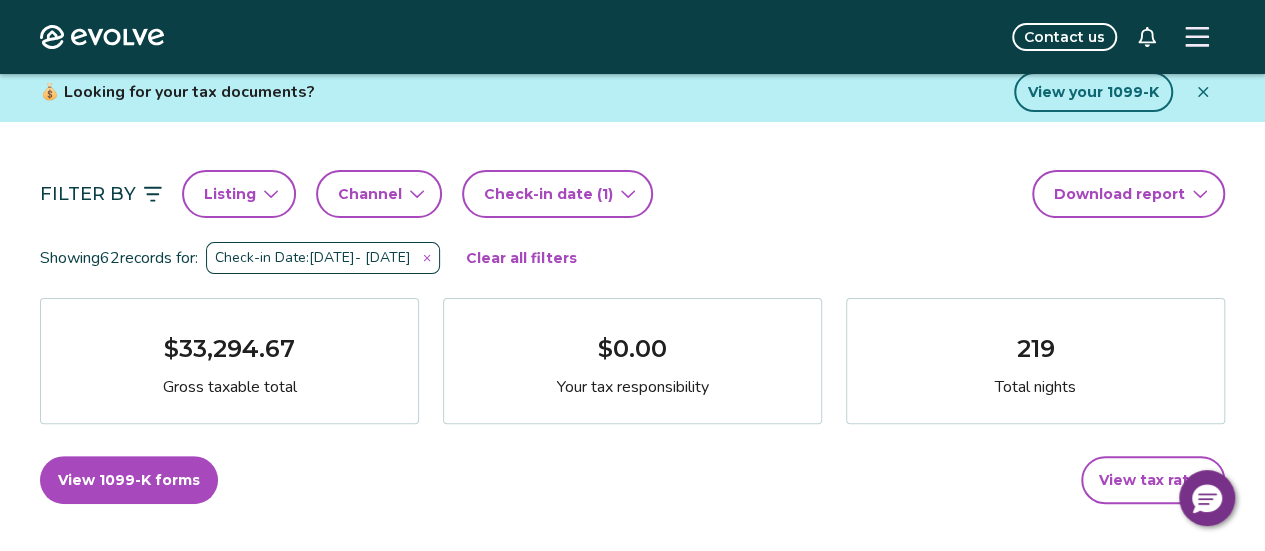 scroll, scrollTop: 116, scrollLeft: 0, axis: vertical 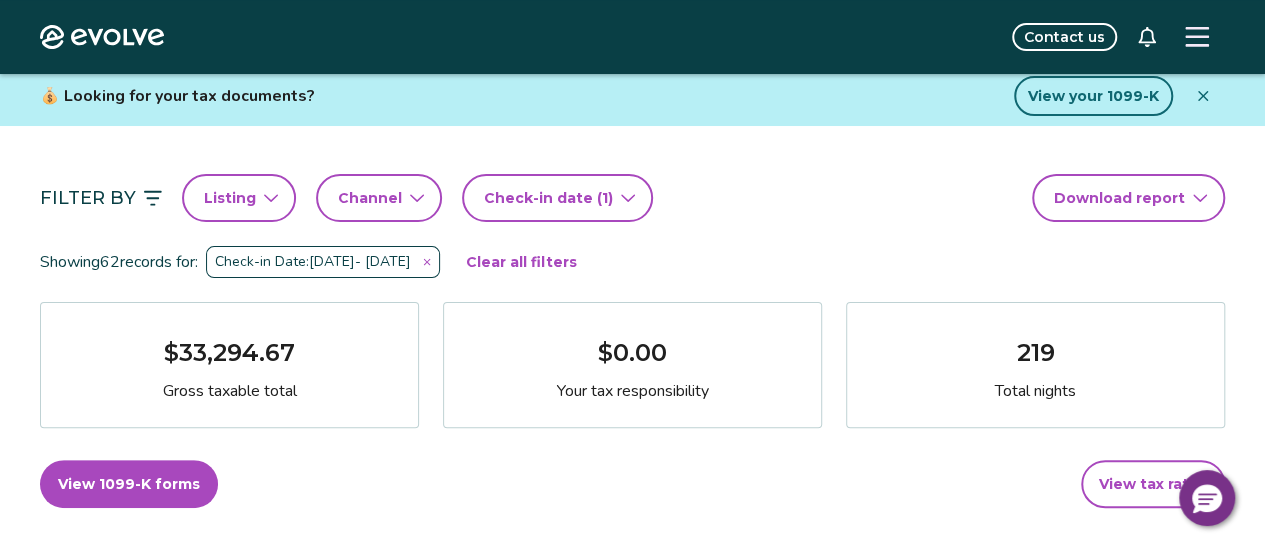 click on "Clear all filters" at bounding box center (521, 262) 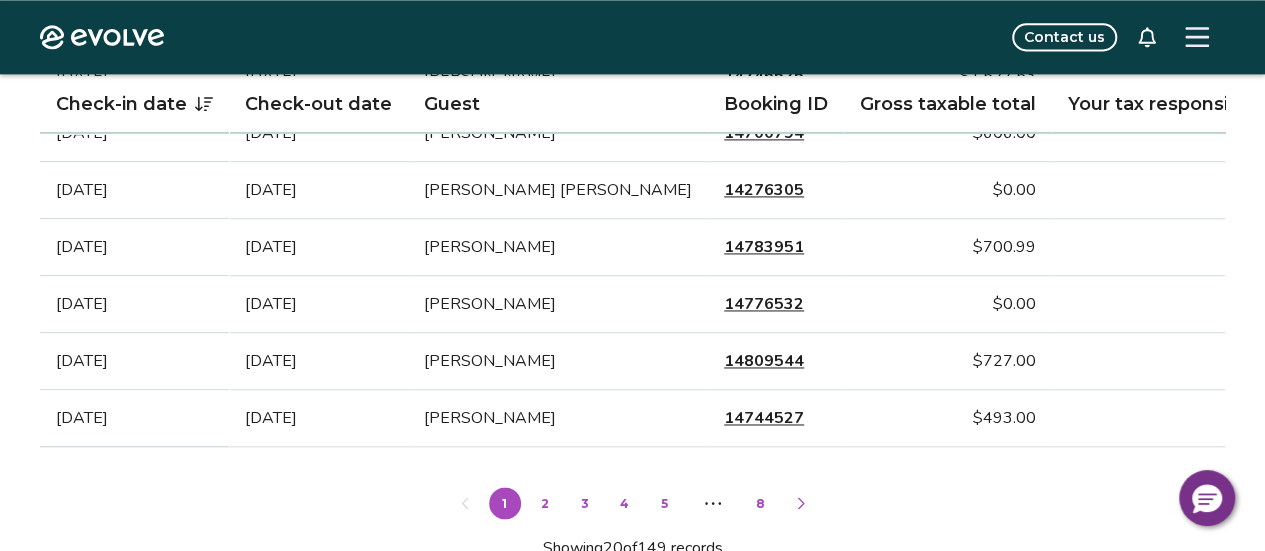 scroll, scrollTop: 1396, scrollLeft: 0, axis: vertical 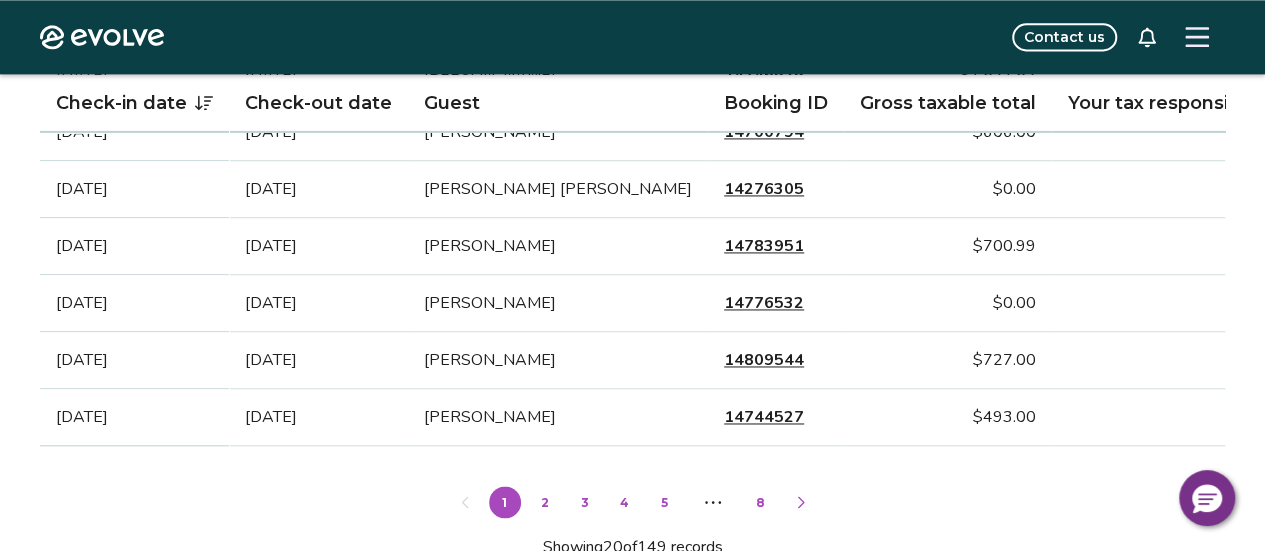 click 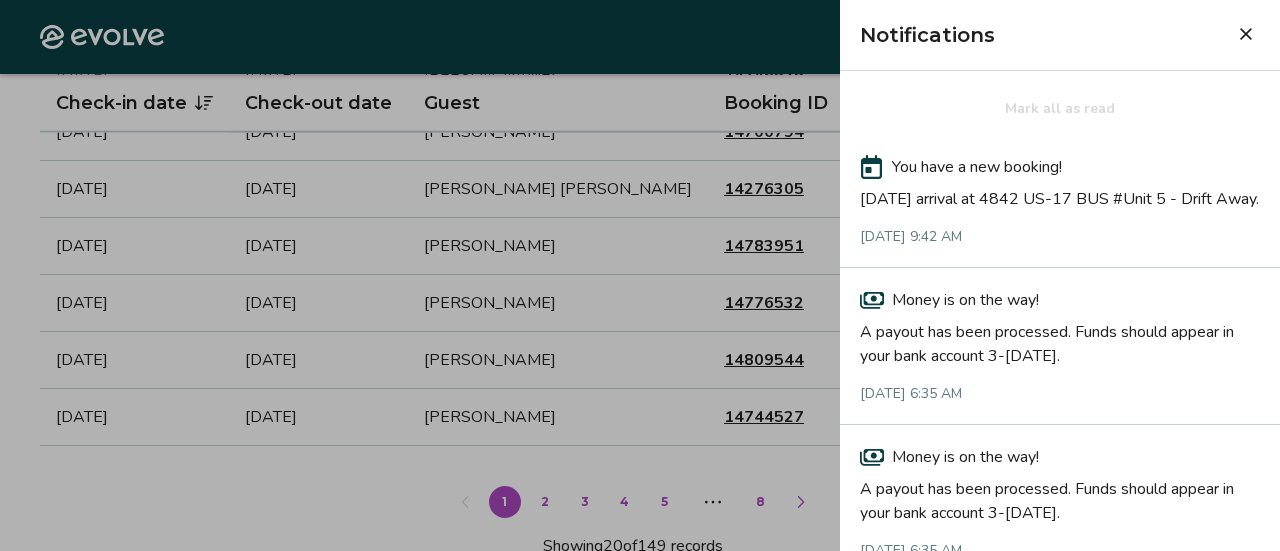 click on "A payout has been processed. Funds should appear in your bank account 3-[DATE]." at bounding box center [1060, 340] 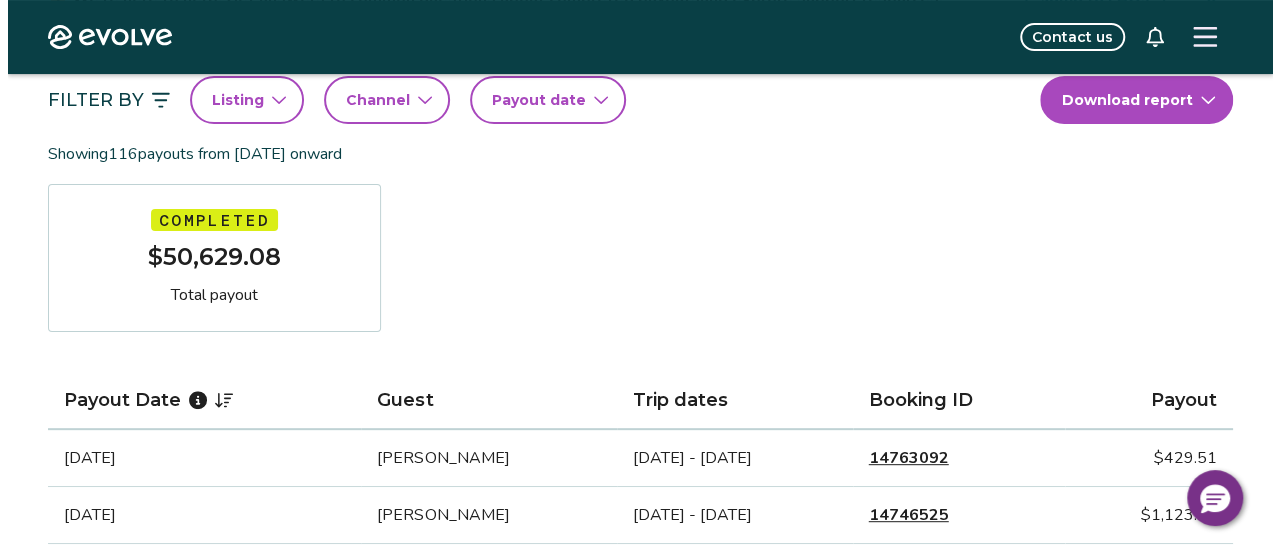 scroll, scrollTop: 0, scrollLeft: 0, axis: both 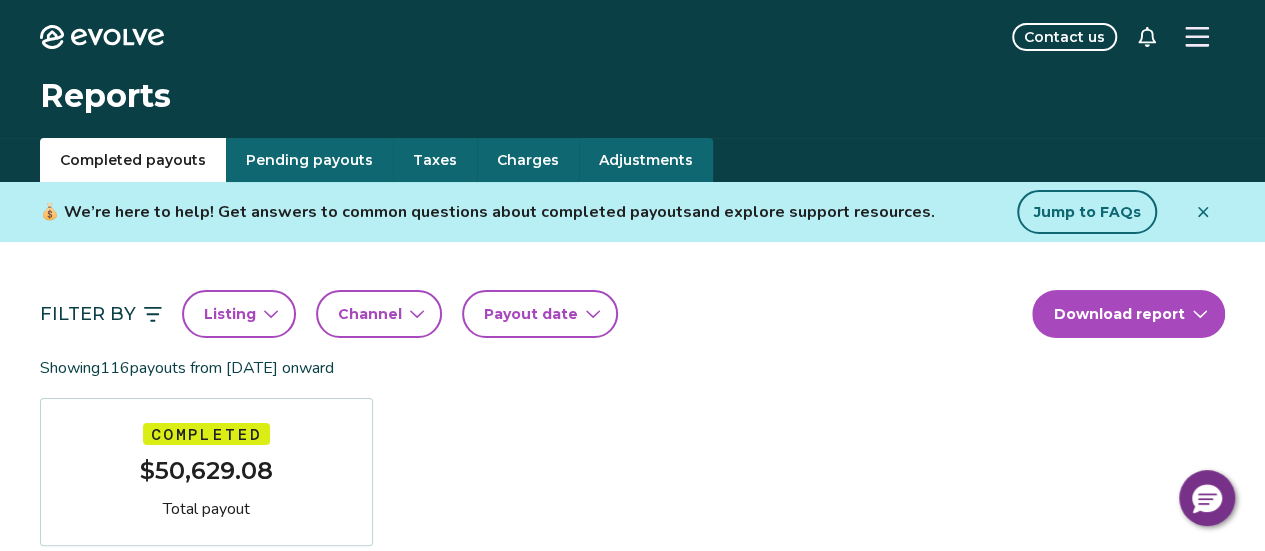 click 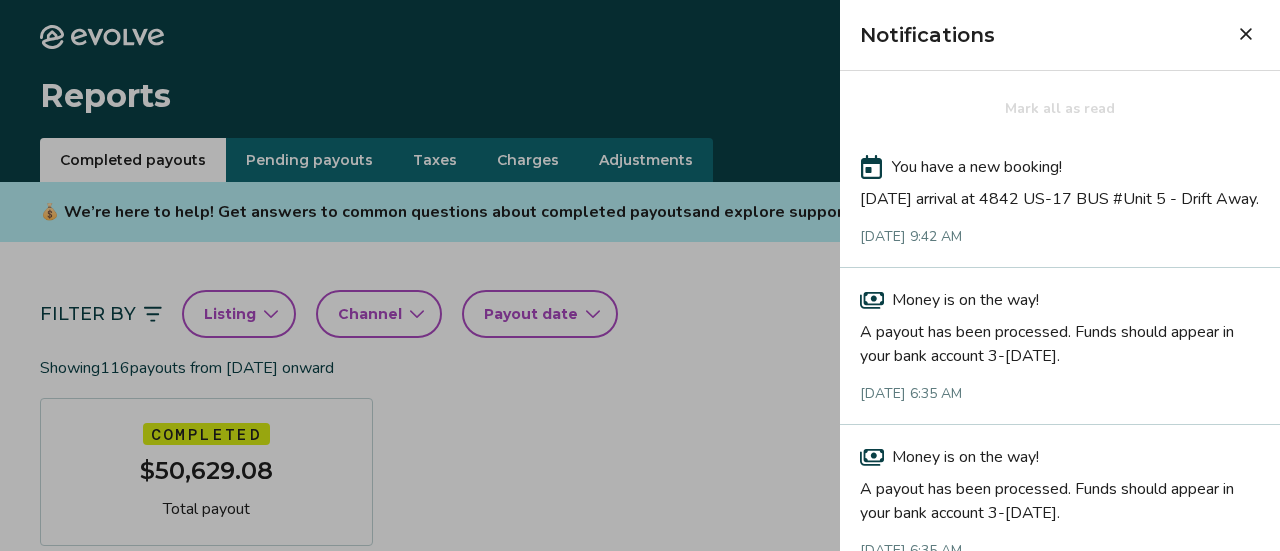 click on "A payout has been processed. Funds should appear in your bank account 3-[DATE]." at bounding box center (1060, 340) 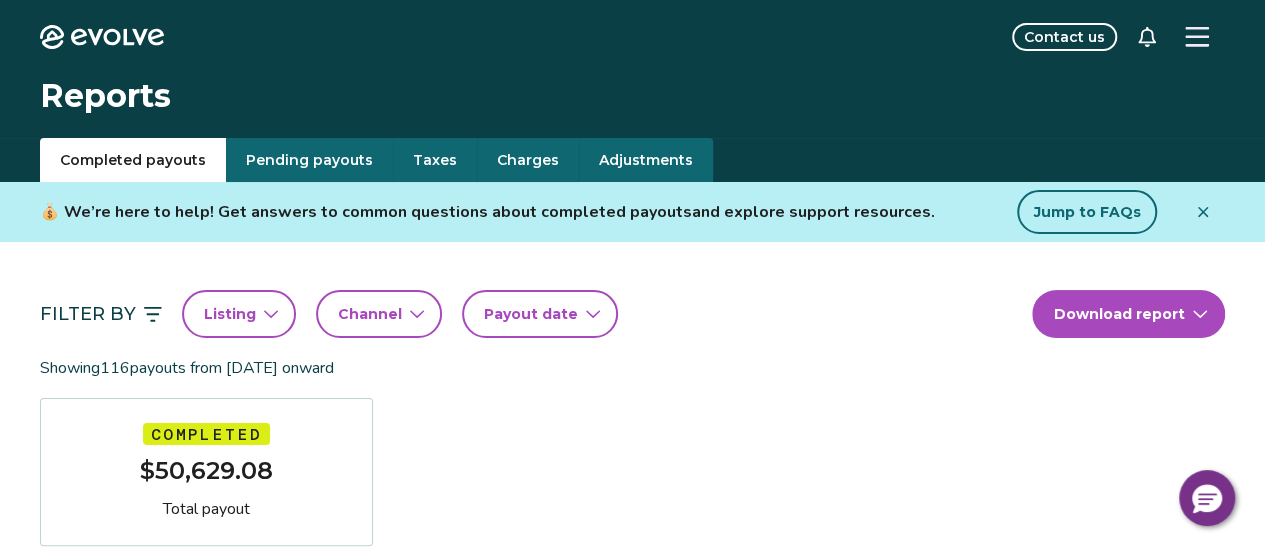 click 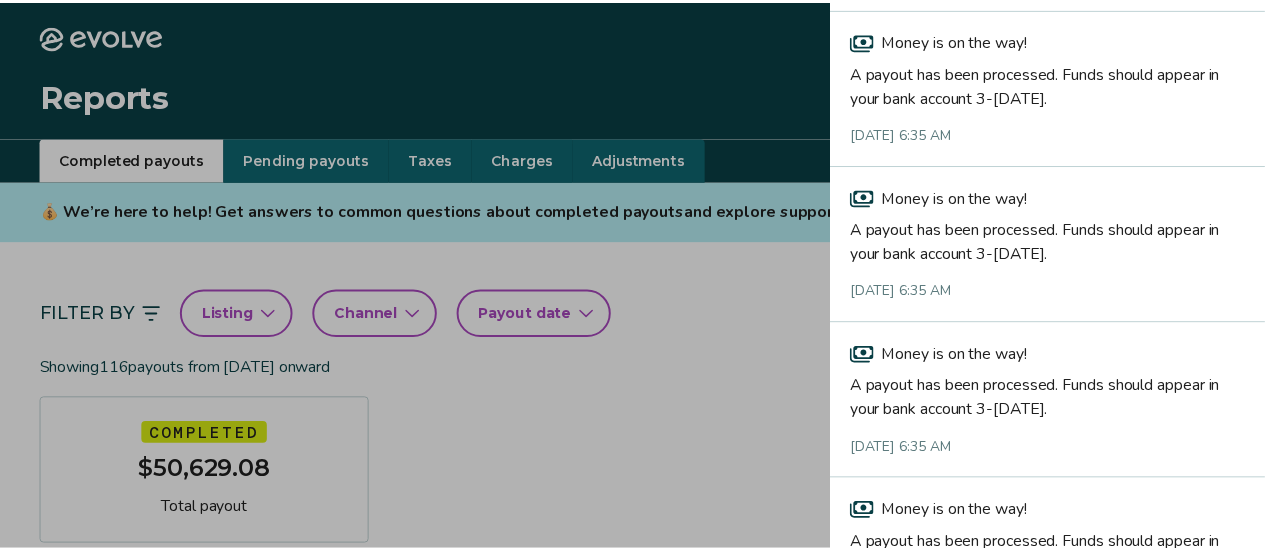scroll, scrollTop: 260, scrollLeft: 0, axis: vertical 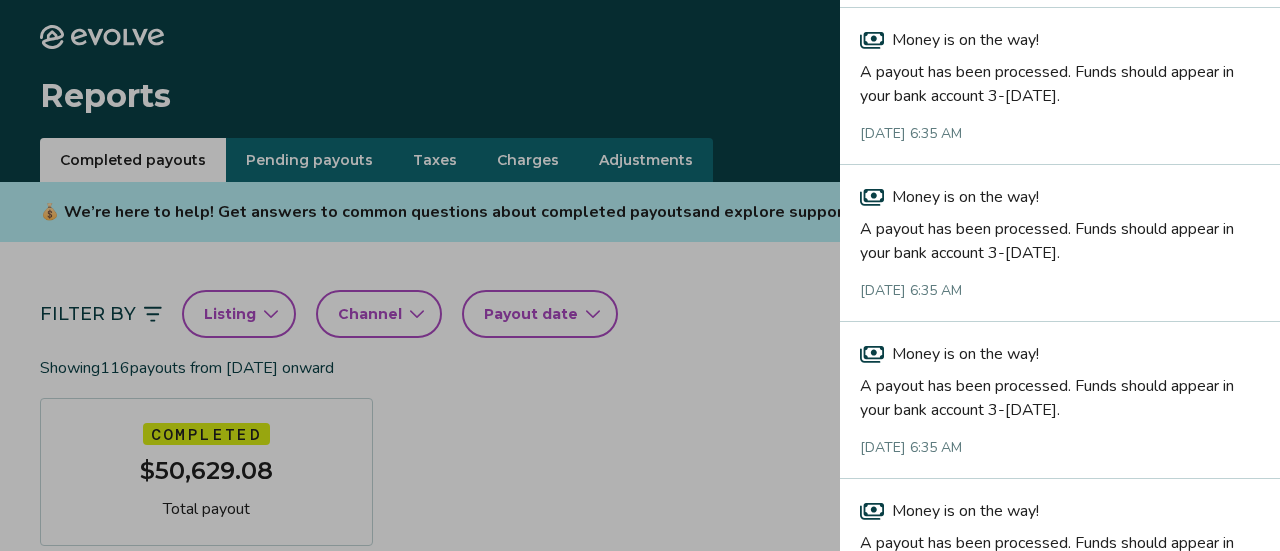 click on "A payout has been processed. Funds should appear in your bank account 3-[DATE]." at bounding box center (1060, 394) 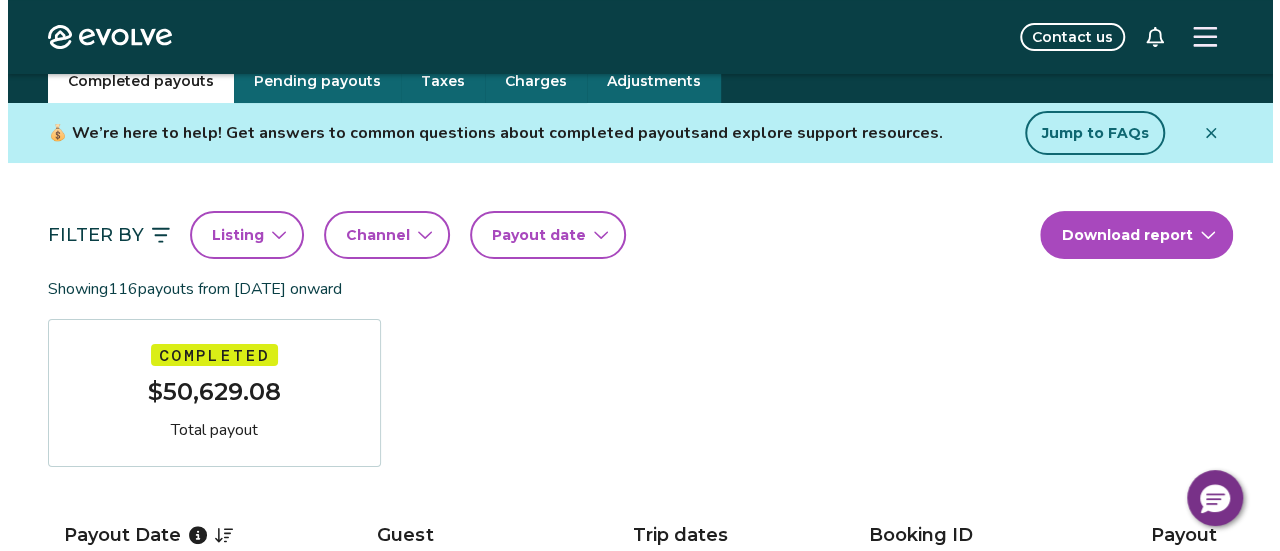 scroll, scrollTop: 0, scrollLeft: 0, axis: both 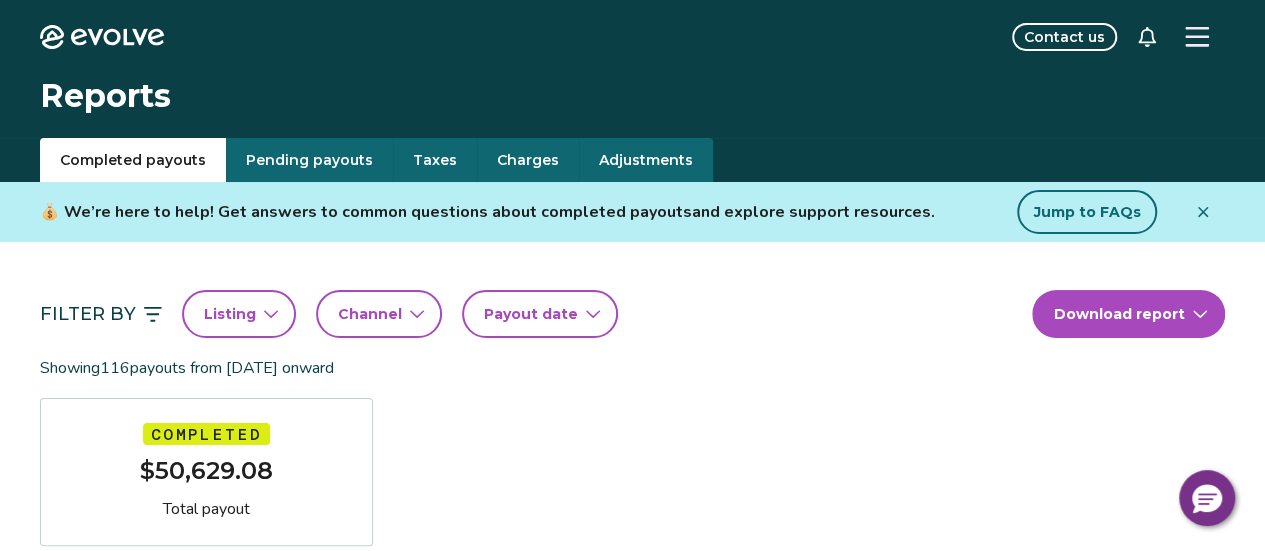 click on "Evolve" 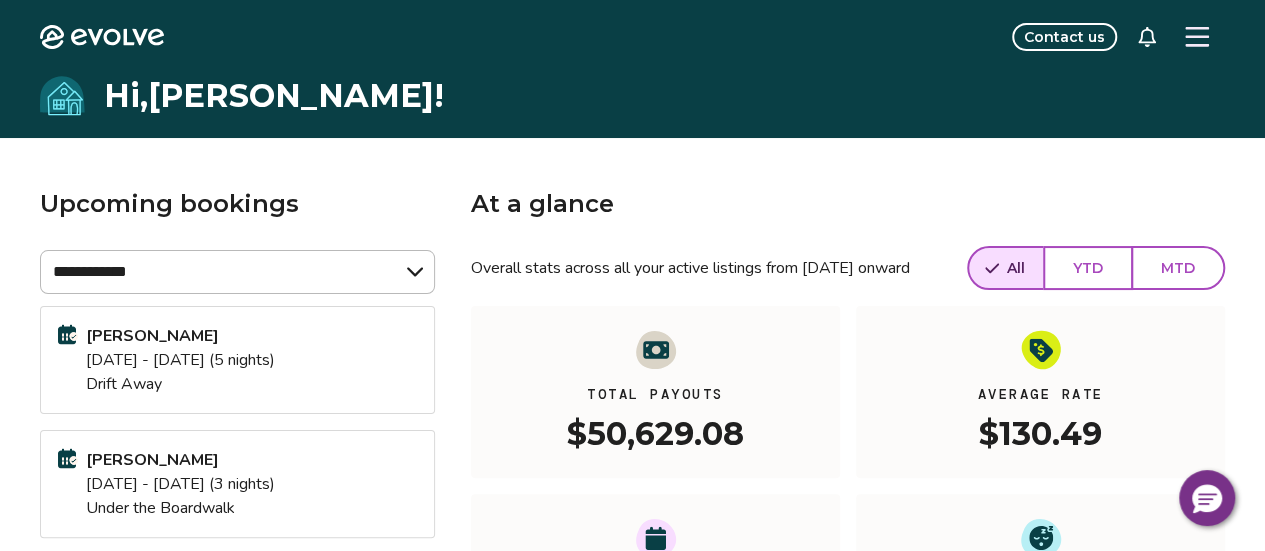 click 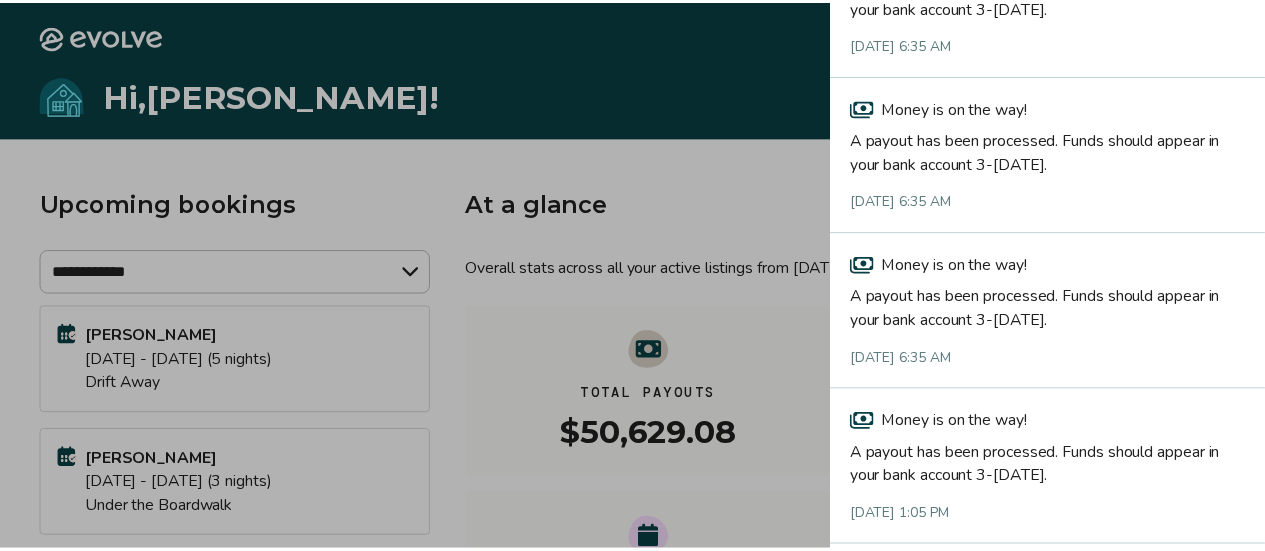 scroll, scrollTop: 358, scrollLeft: 0, axis: vertical 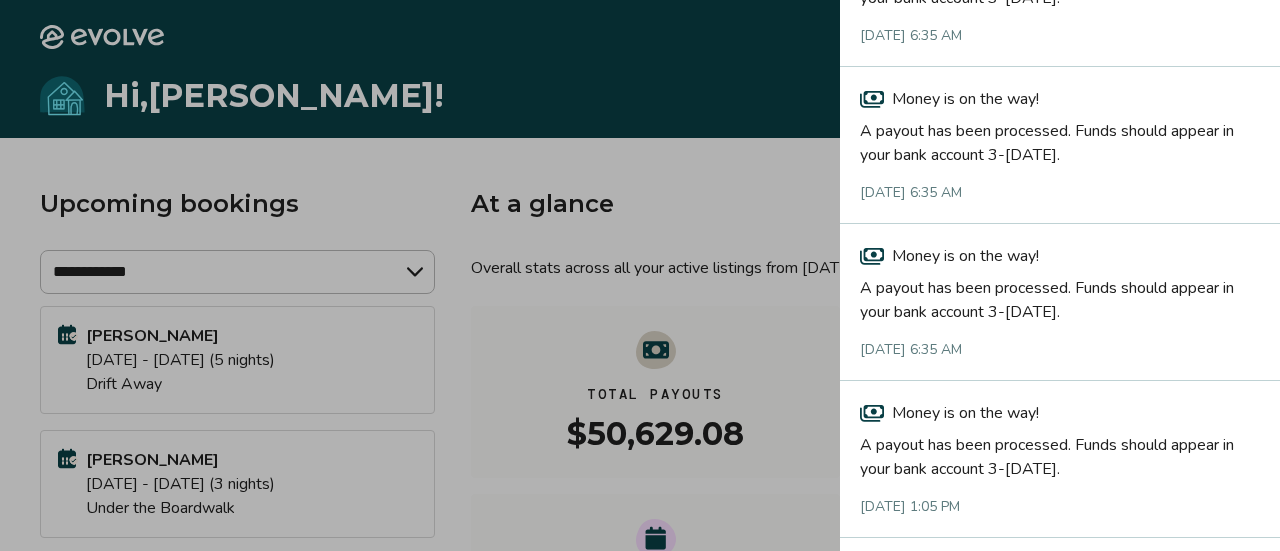 click on "A payout has been processed. Funds should appear in your bank account 3-[DATE]." at bounding box center [1060, 296] 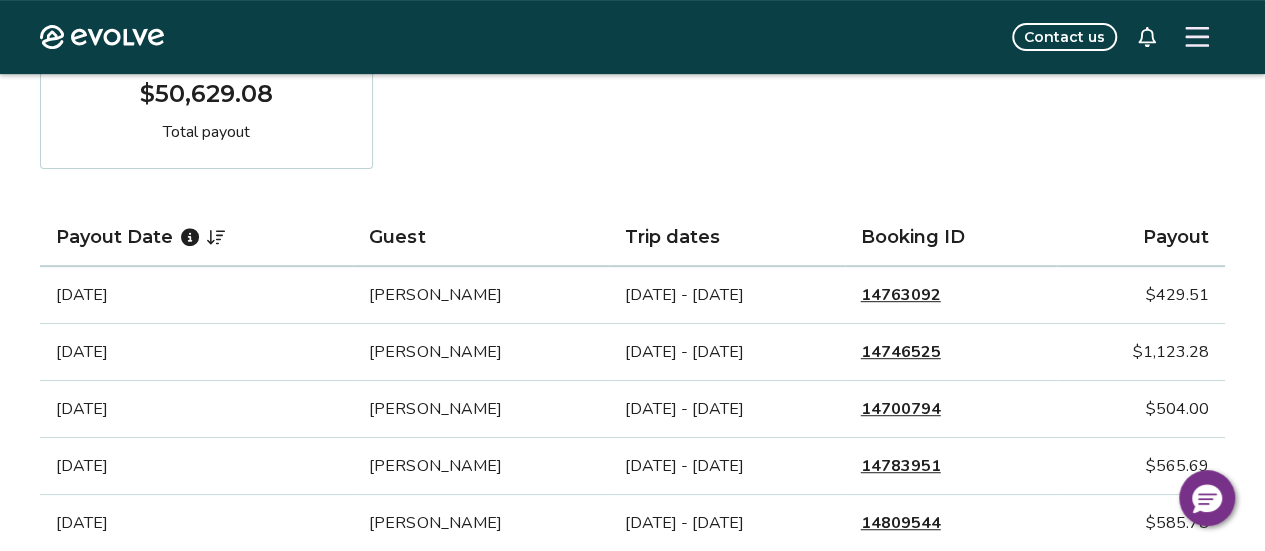 scroll, scrollTop: 378, scrollLeft: 0, axis: vertical 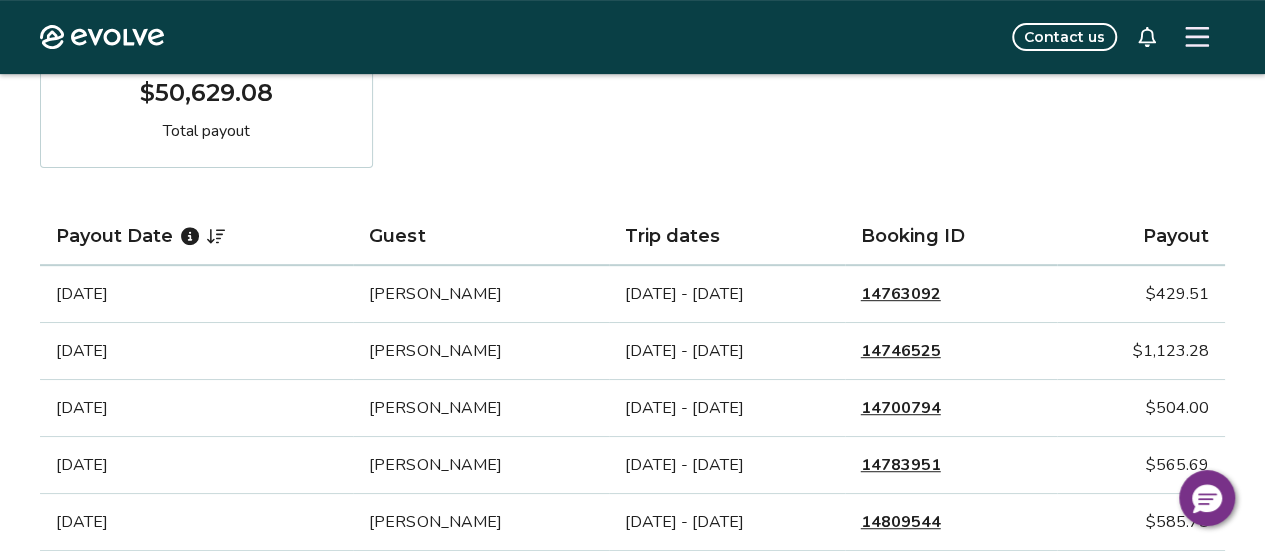 click on "14763092" at bounding box center [901, 294] 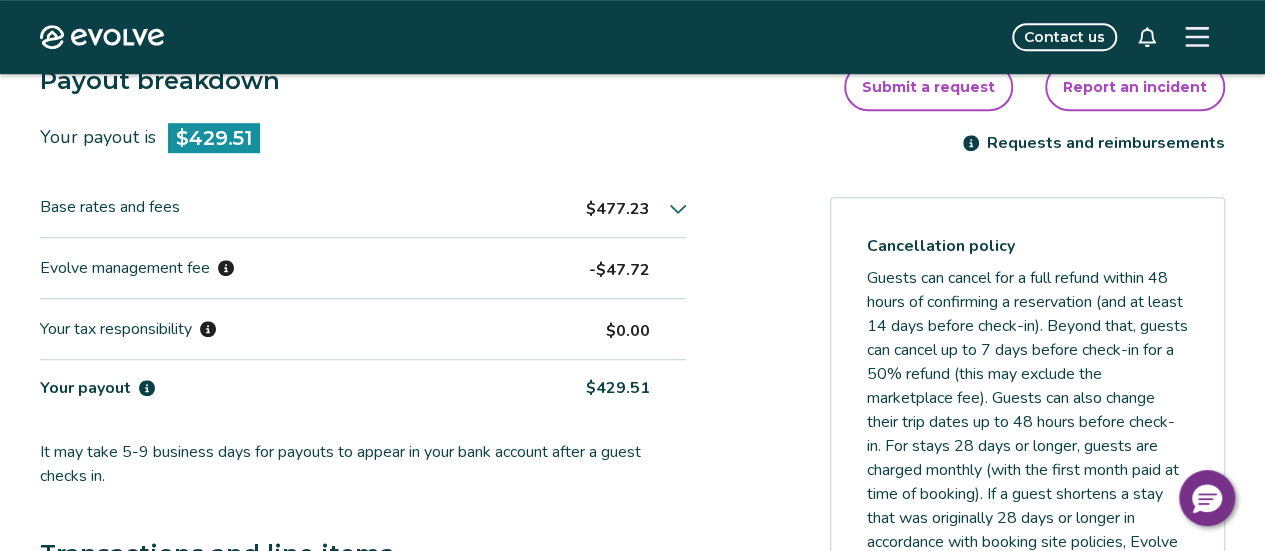 scroll, scrollTop: 558, scrollLeft: 0, axis: vertical 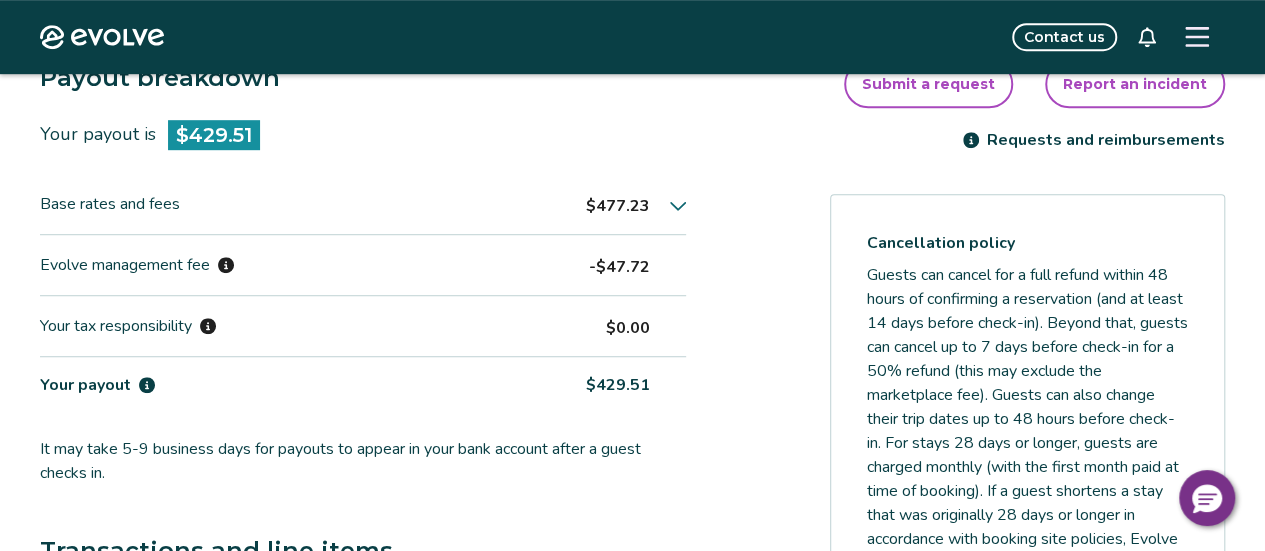 click 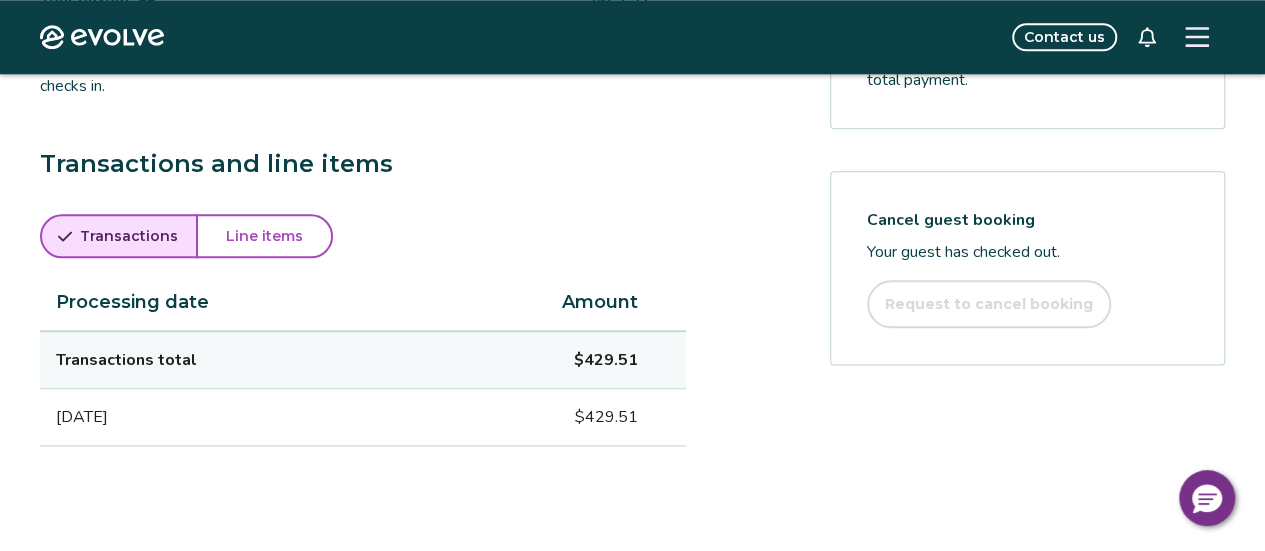 scroll, scrollTop: 1091, scrollLeft: 0, axis: vertical 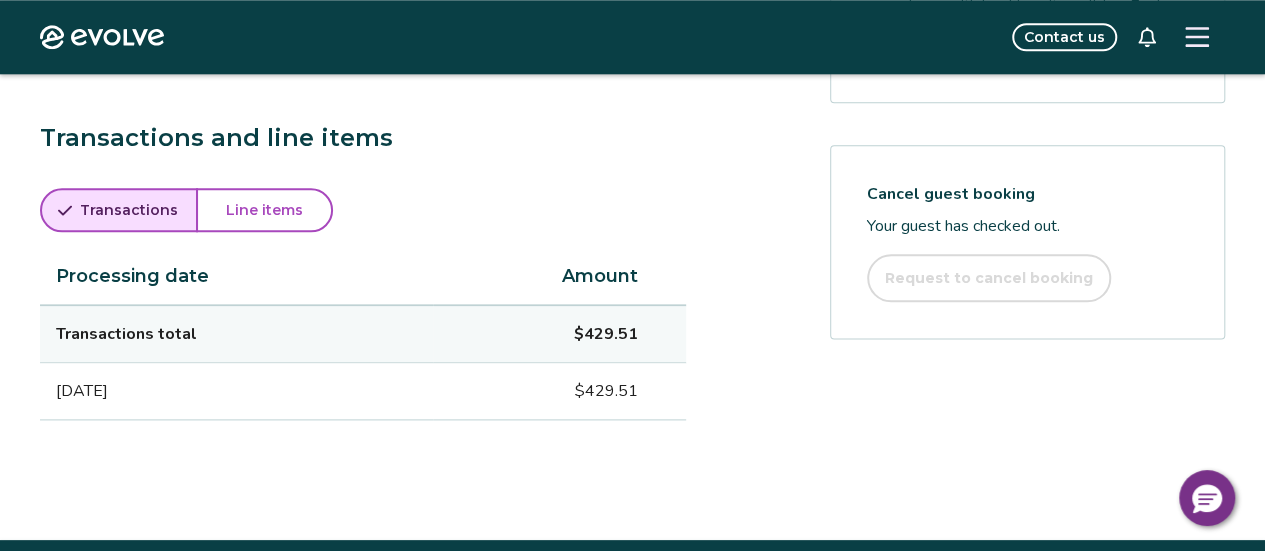 click on "Line items" at bounding box center (264, 210) 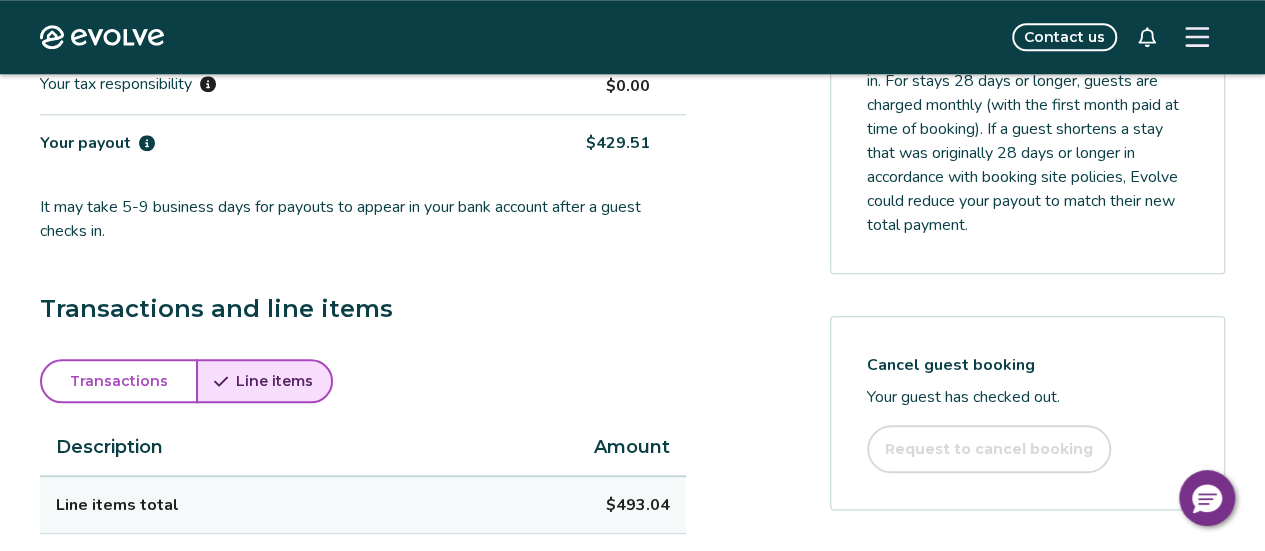 scroll, scrollTop: 796, scrollLeft: 0, axis: vertical 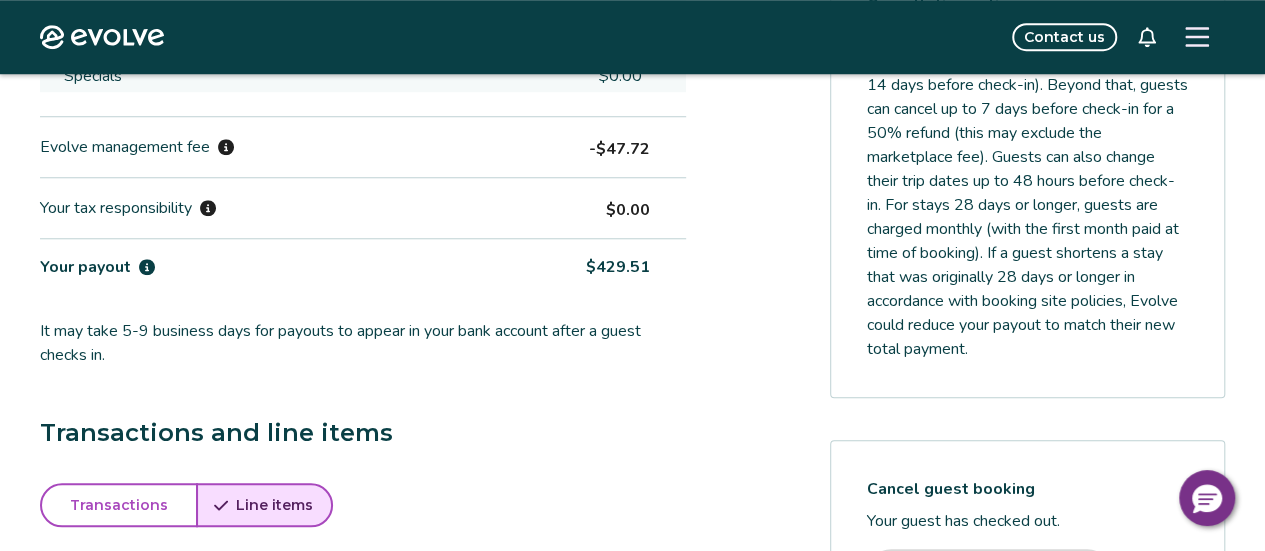 click on "It may take 5-9 business days for payouts to appear in your bank account after a guest checks in." at bounding box center (363, 343) 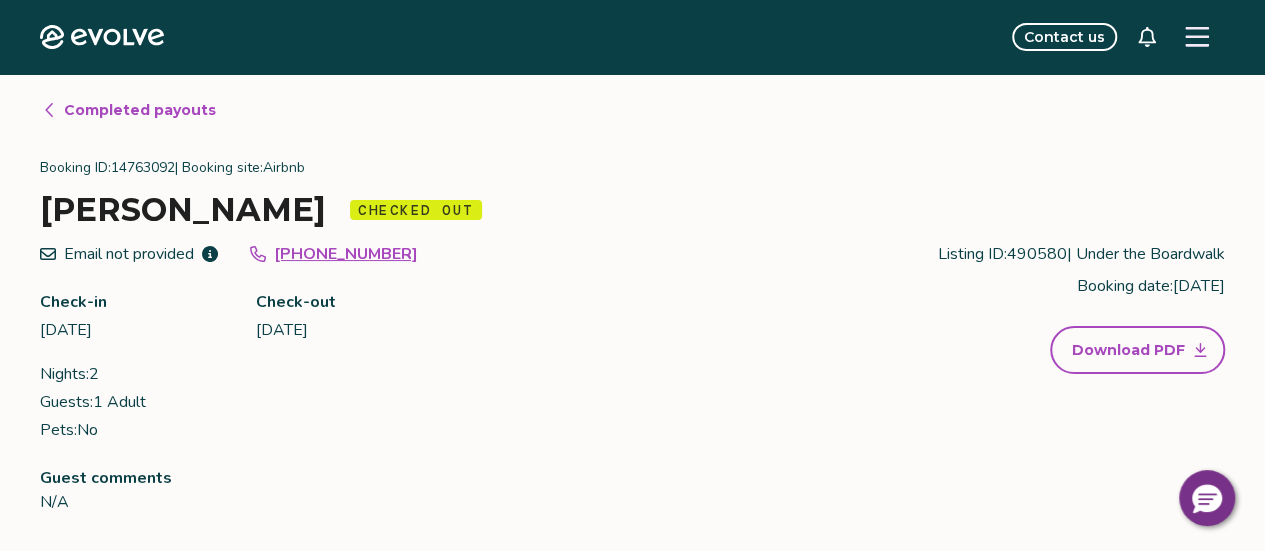 click on "Completed payouts" at bounding box center [129, 110] 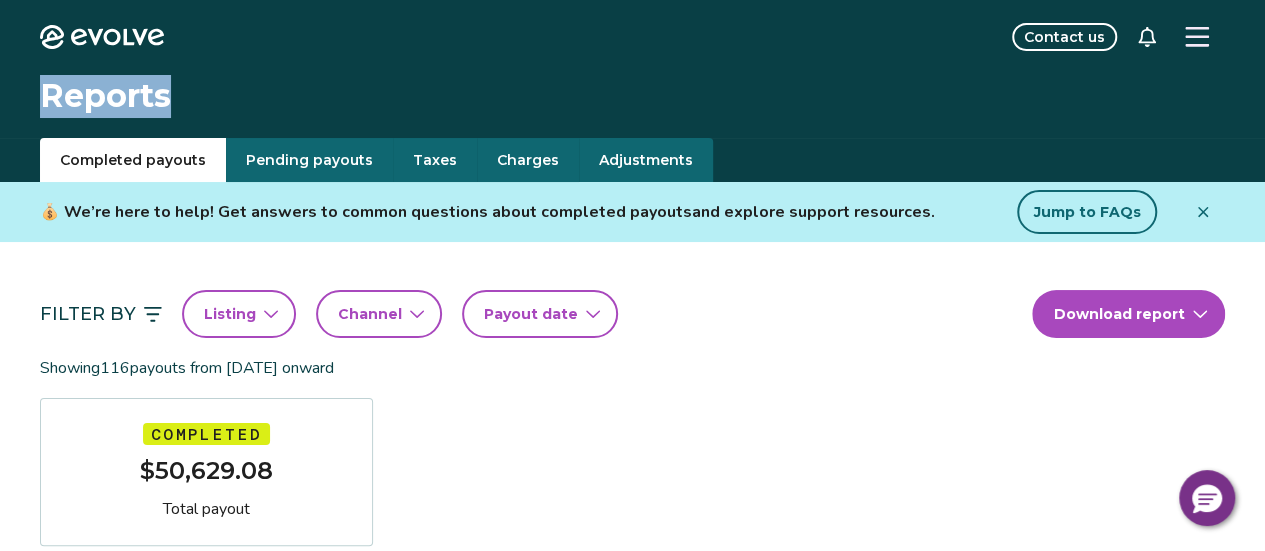 click on "Reports" at bounding box center [105, 96] 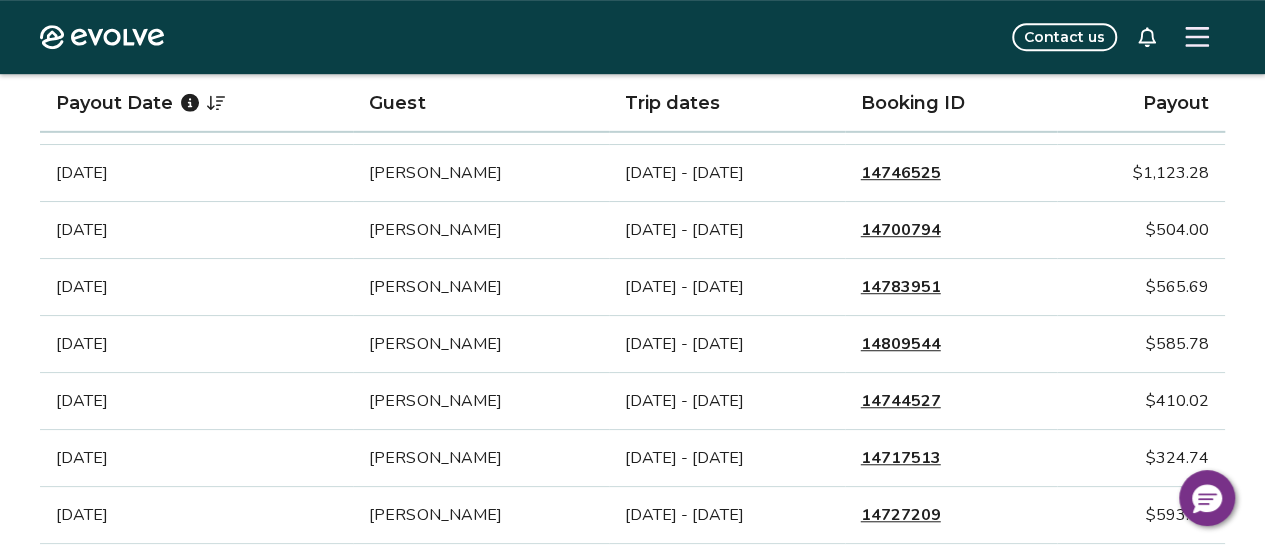 scroll, scrollTop: 546, scrollLeft: 0, axis: vertical 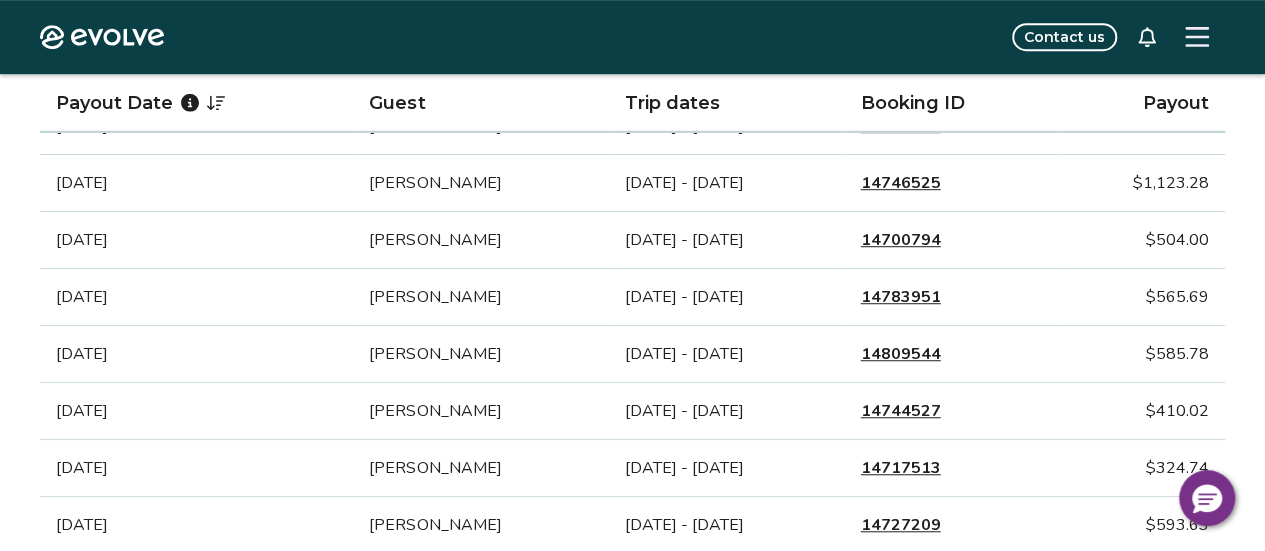 click on "14783951" at bounding box center [901, 297] 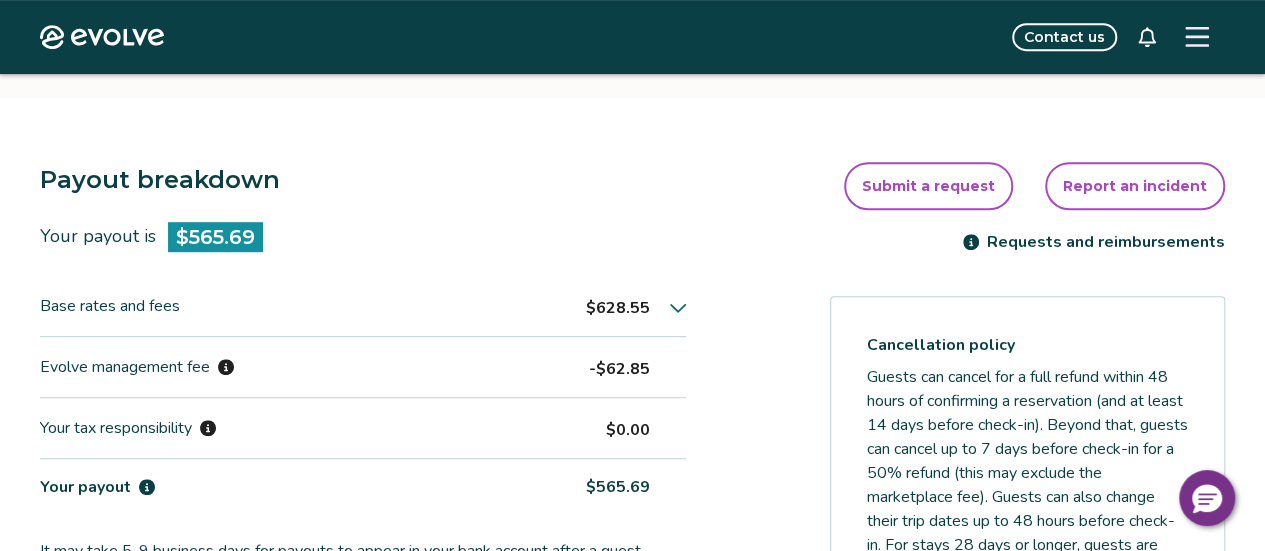 scroll, scrollTop: 458, scrollLeft: 0, axis: vertical 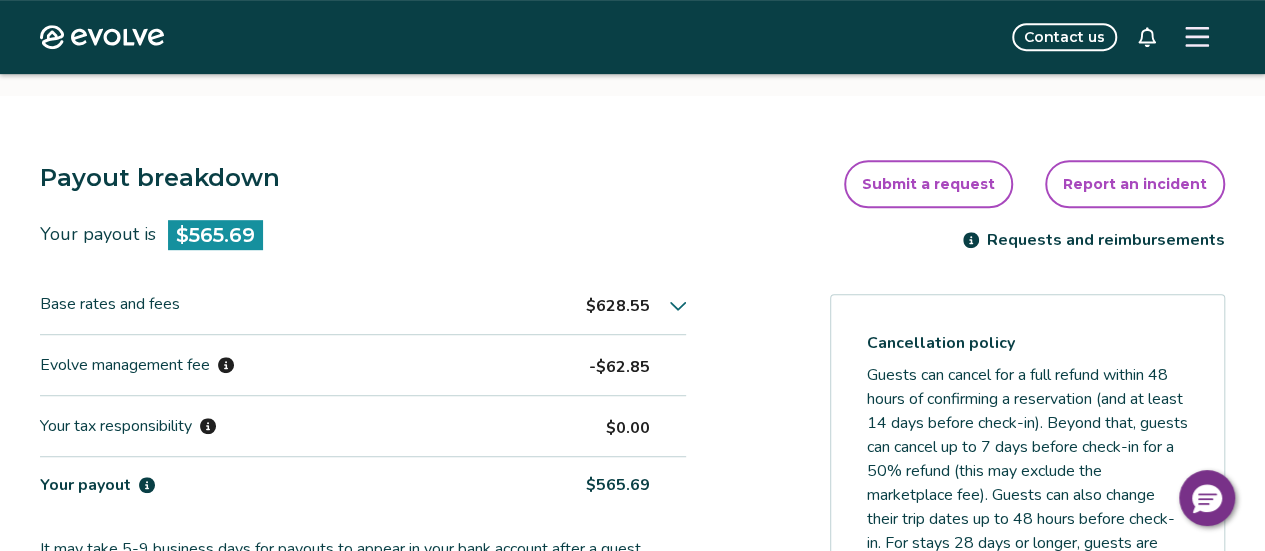 click 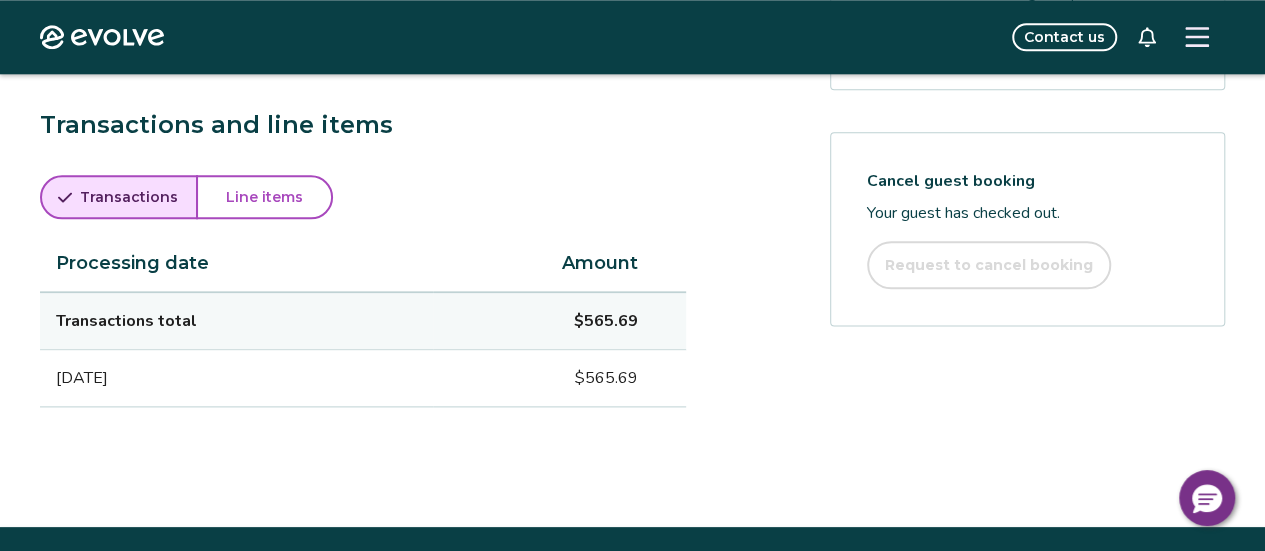 scroll, scrollTop: 1119, scrollLeft: 0, axis: vertical 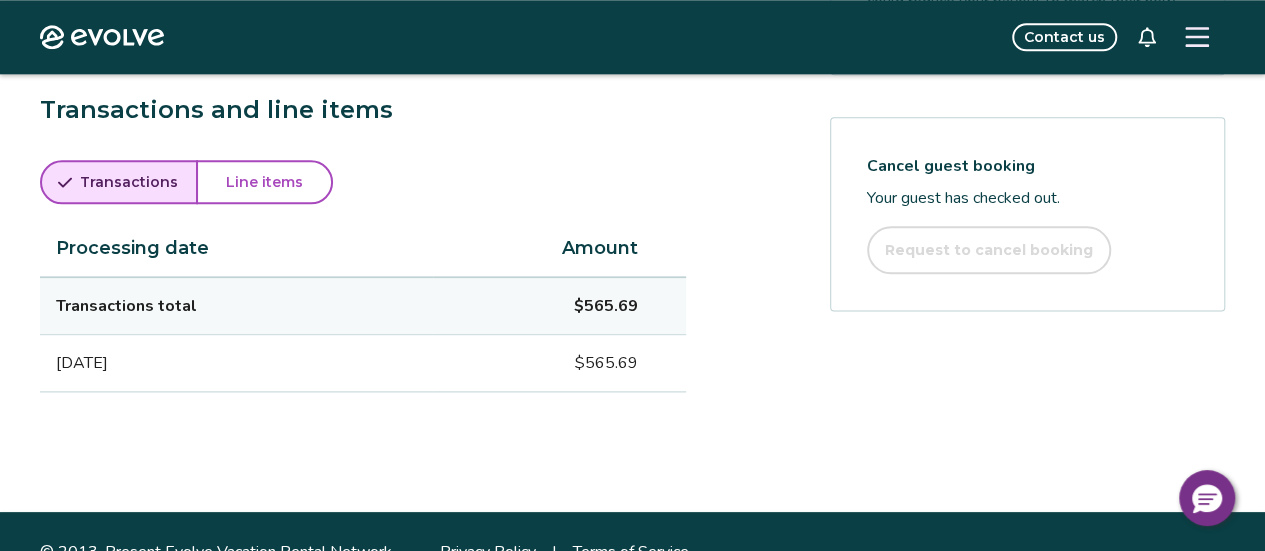 click on "Line items" at bounding box center [264, 182] 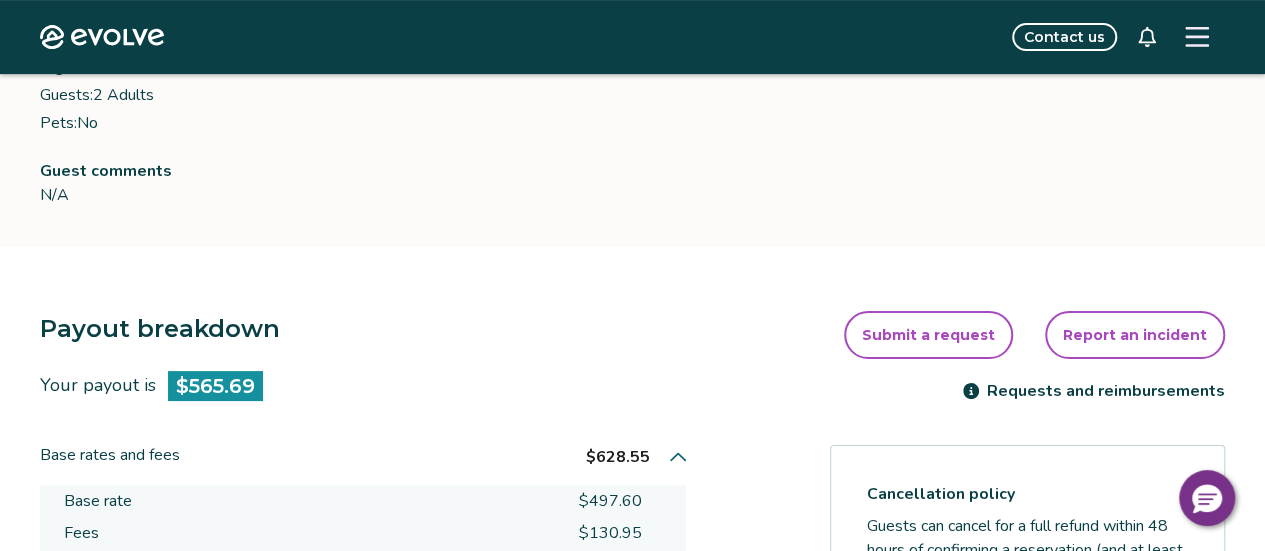 scroll, scrollTop: 0, scrollLeft: 0, axis: both 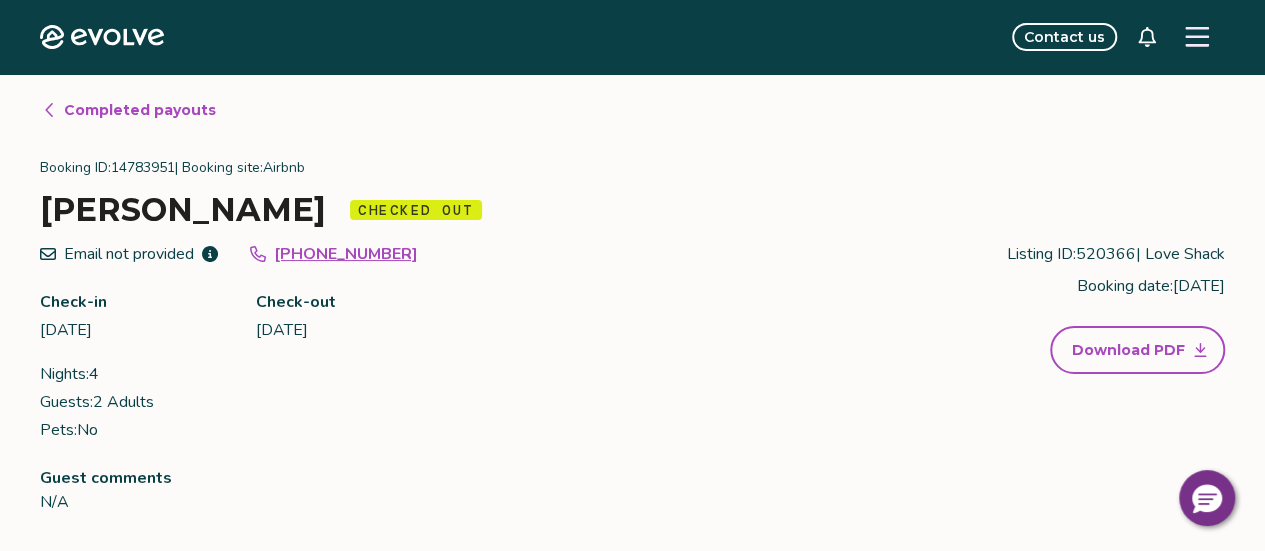click on "Completed payouts" at bounding box center (140, 110) 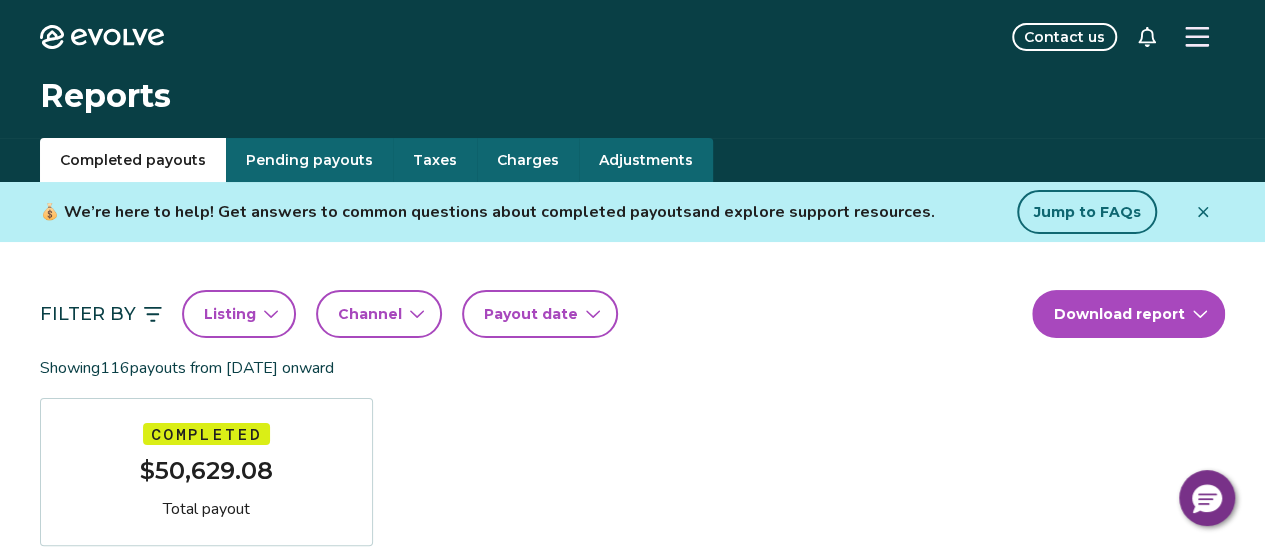 click on "Evolve" 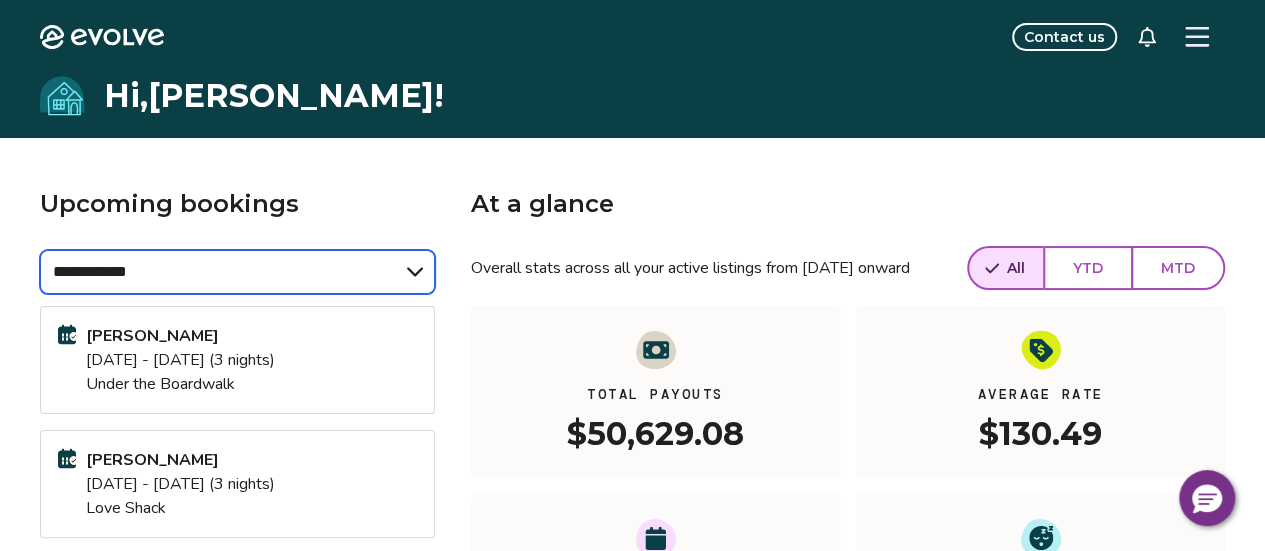 click on "**********" at bounding box center (237, 272) 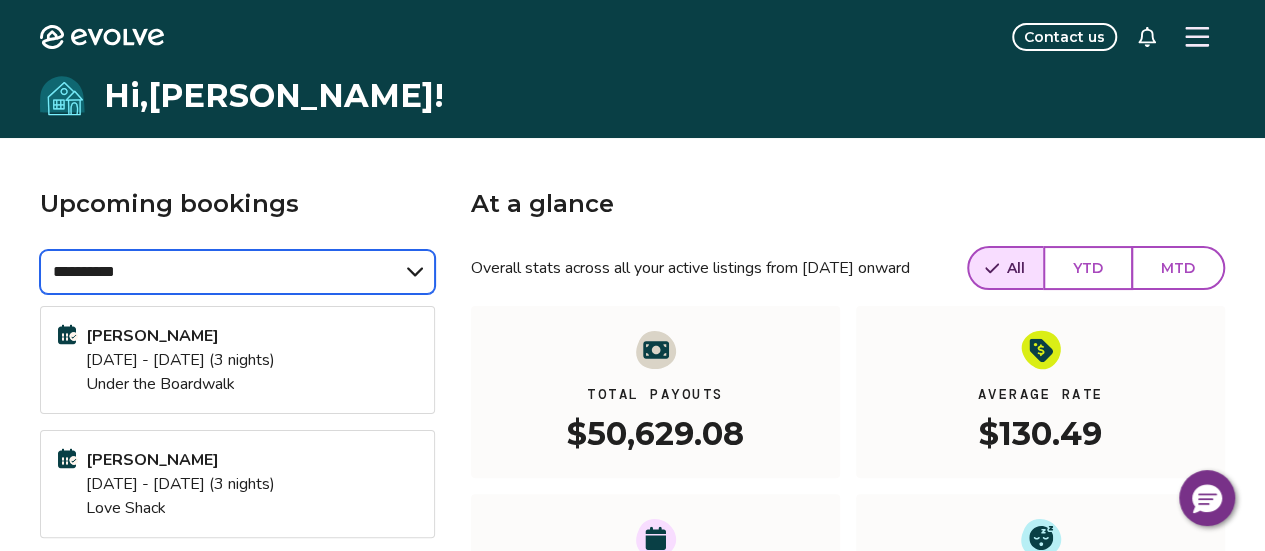 click on "**********" at bounding box center (237, 272) 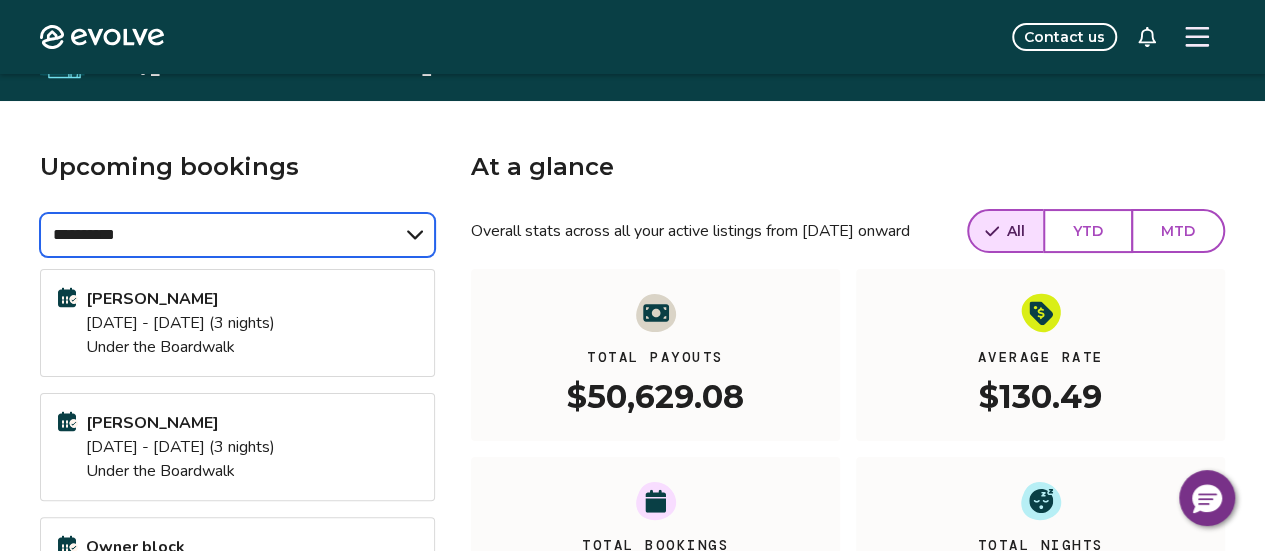 scroll, scrollTop: 23, scrollLeft: 0, axis: vertical 